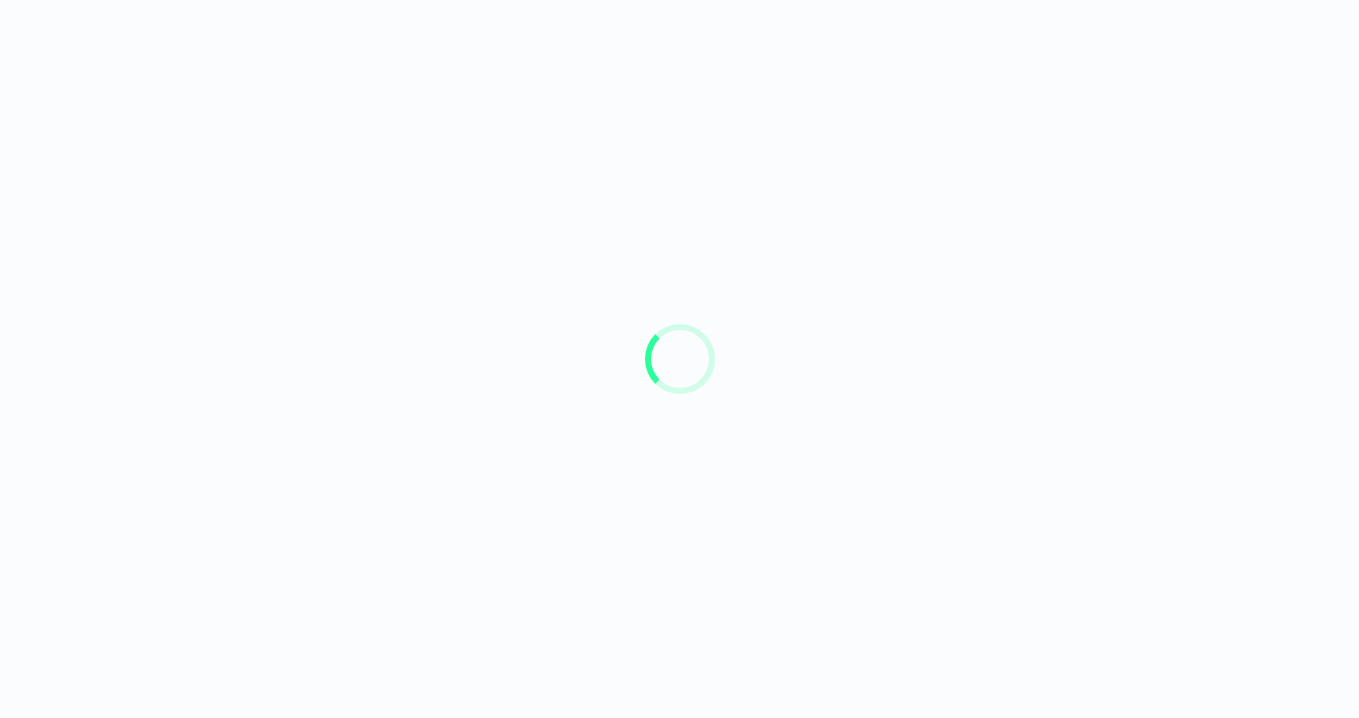 scroll, scrollTop: 0, scrollLeft: 0, axis: both 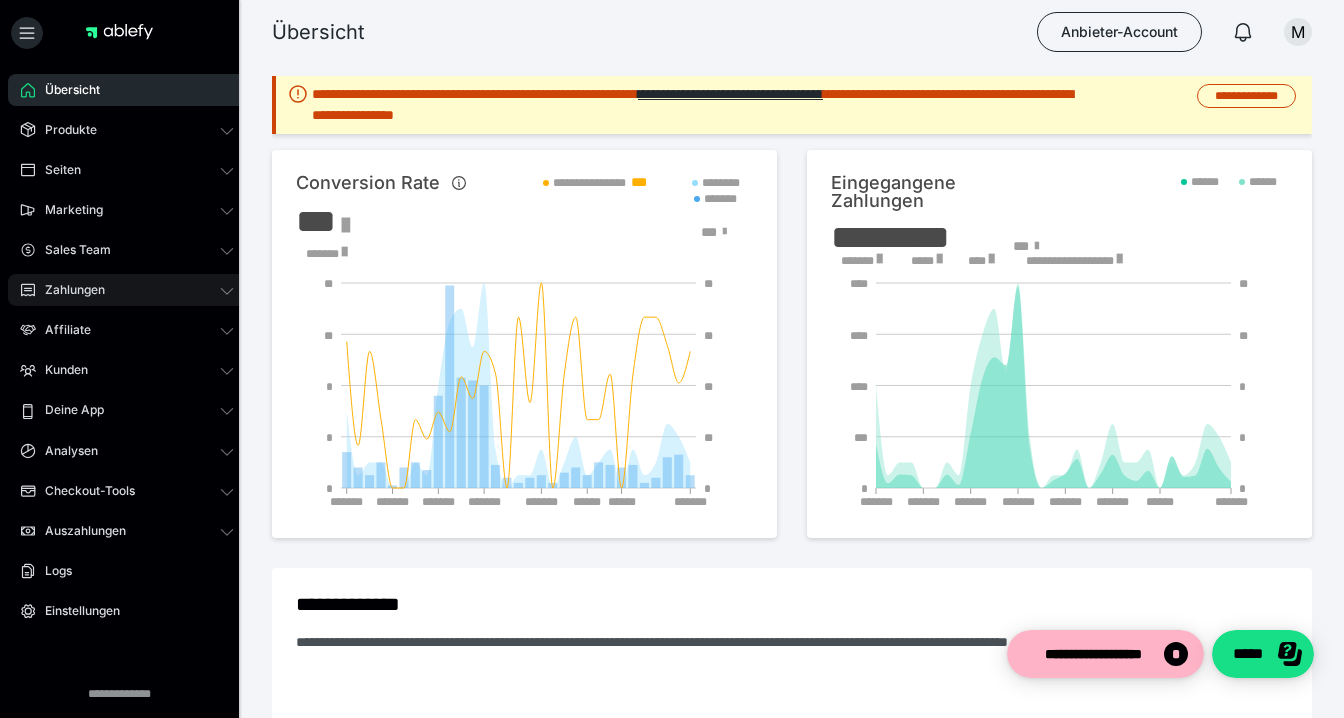 click on "Zahlungen" at bounding box center (68, 290) 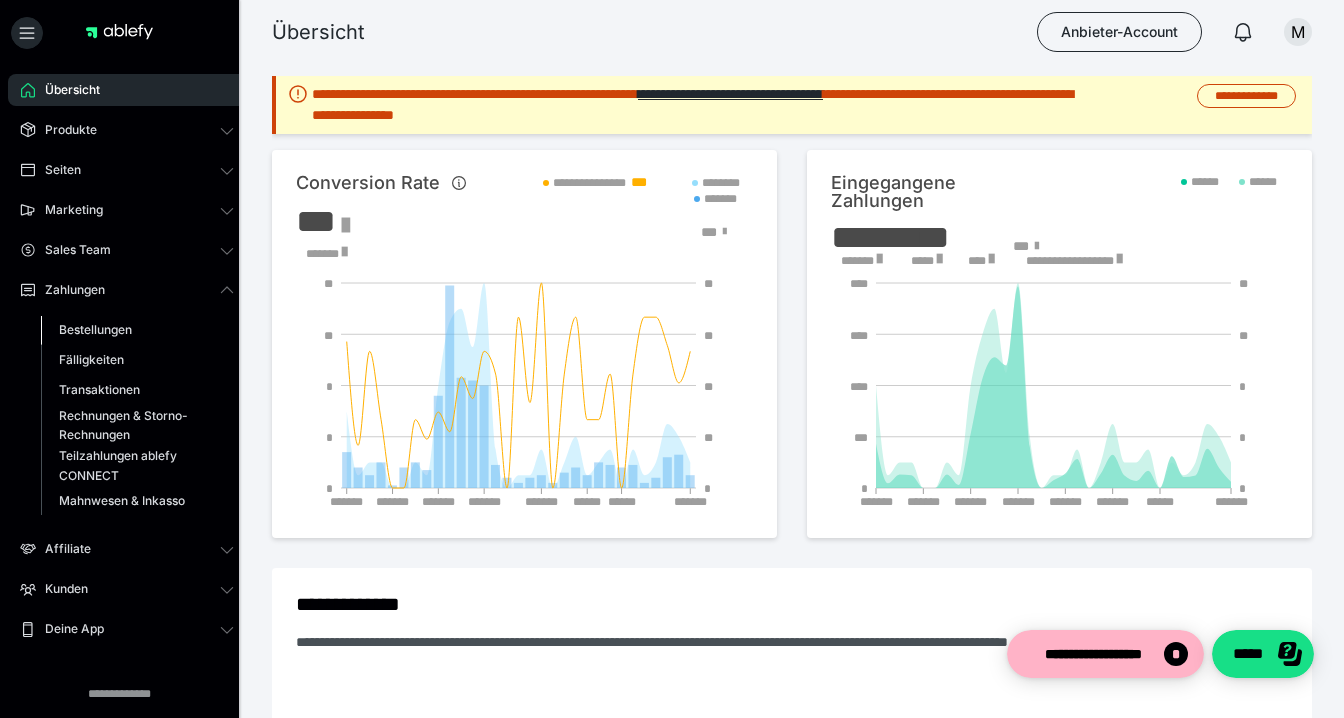 click on "Bestellungen" at bounding box center [95, 329] 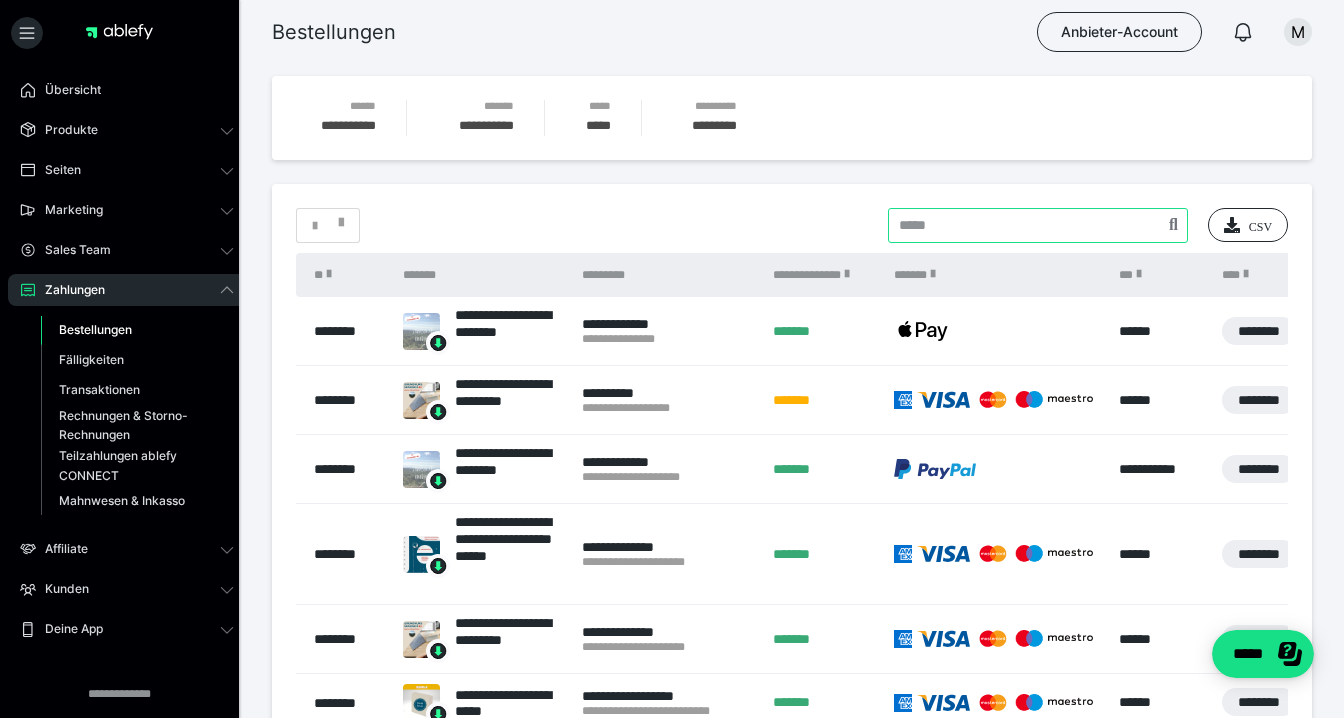 click at bounding box center [1038, 225] 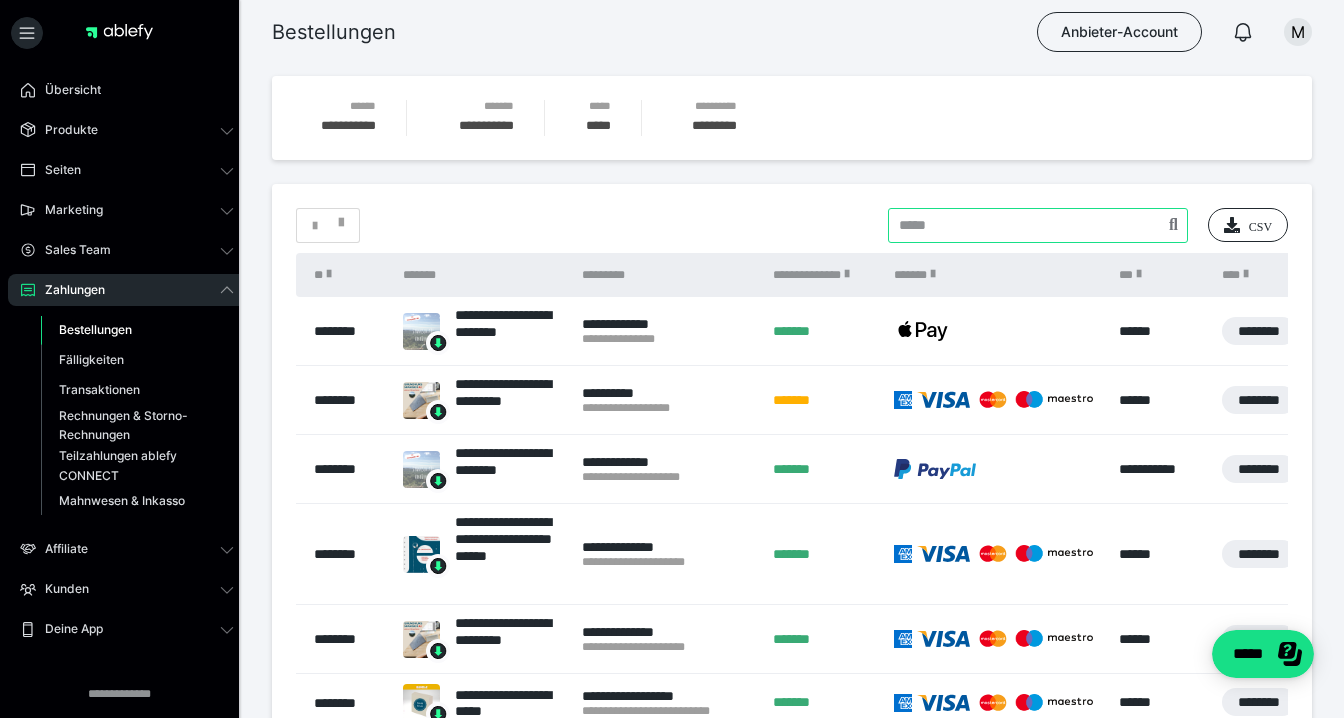 paste on "**********" 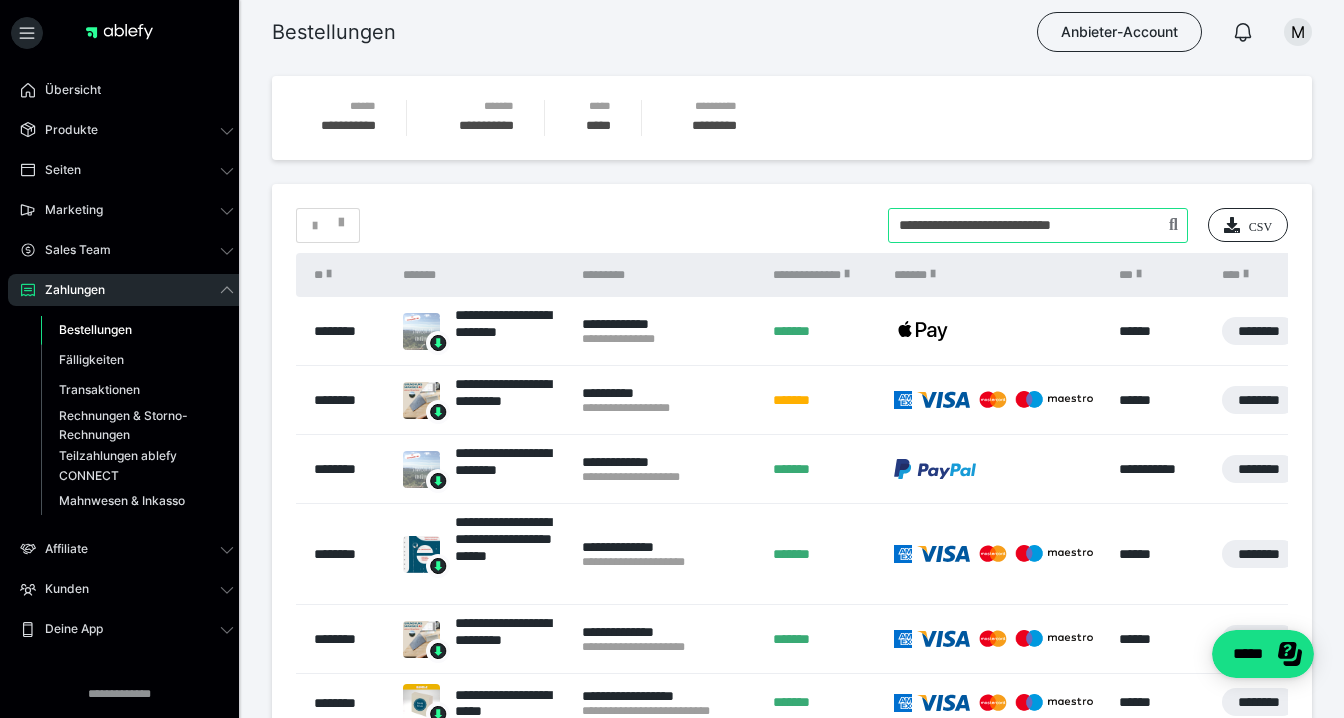 type on "**********" 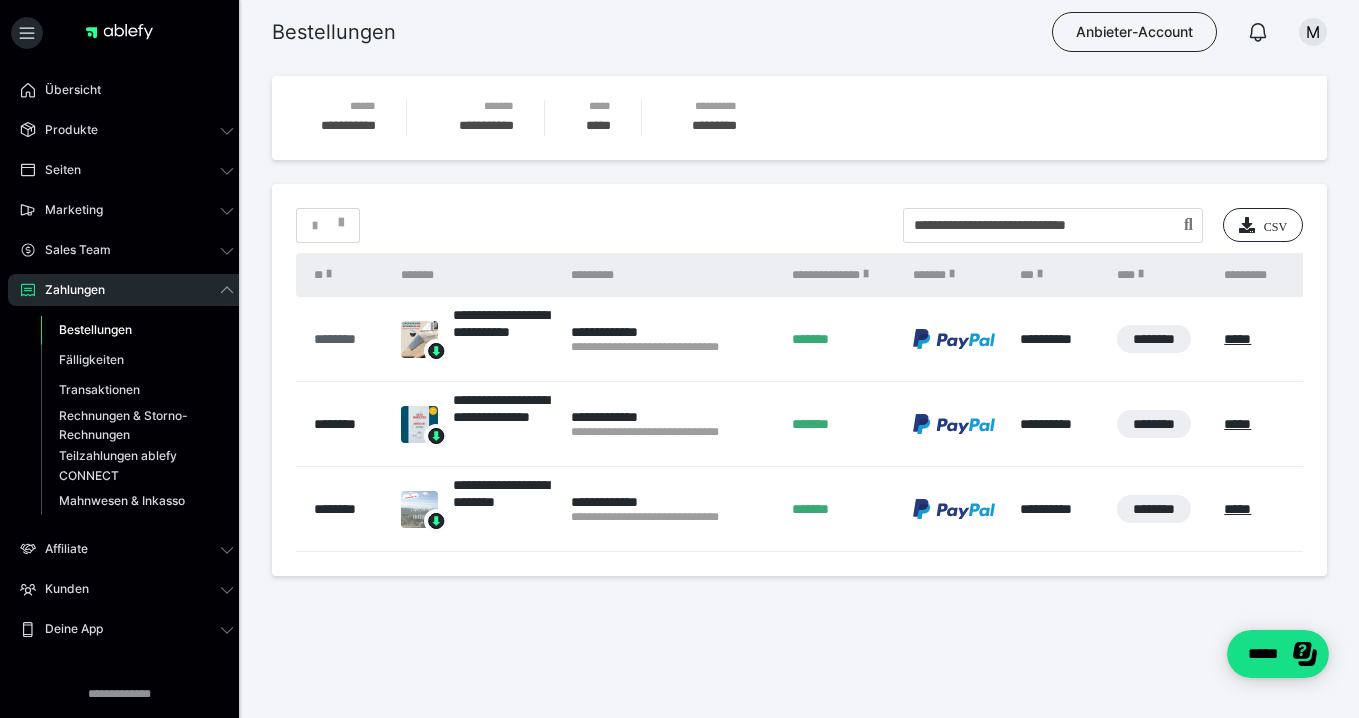 click on "********" at bounding box center (347, 339) 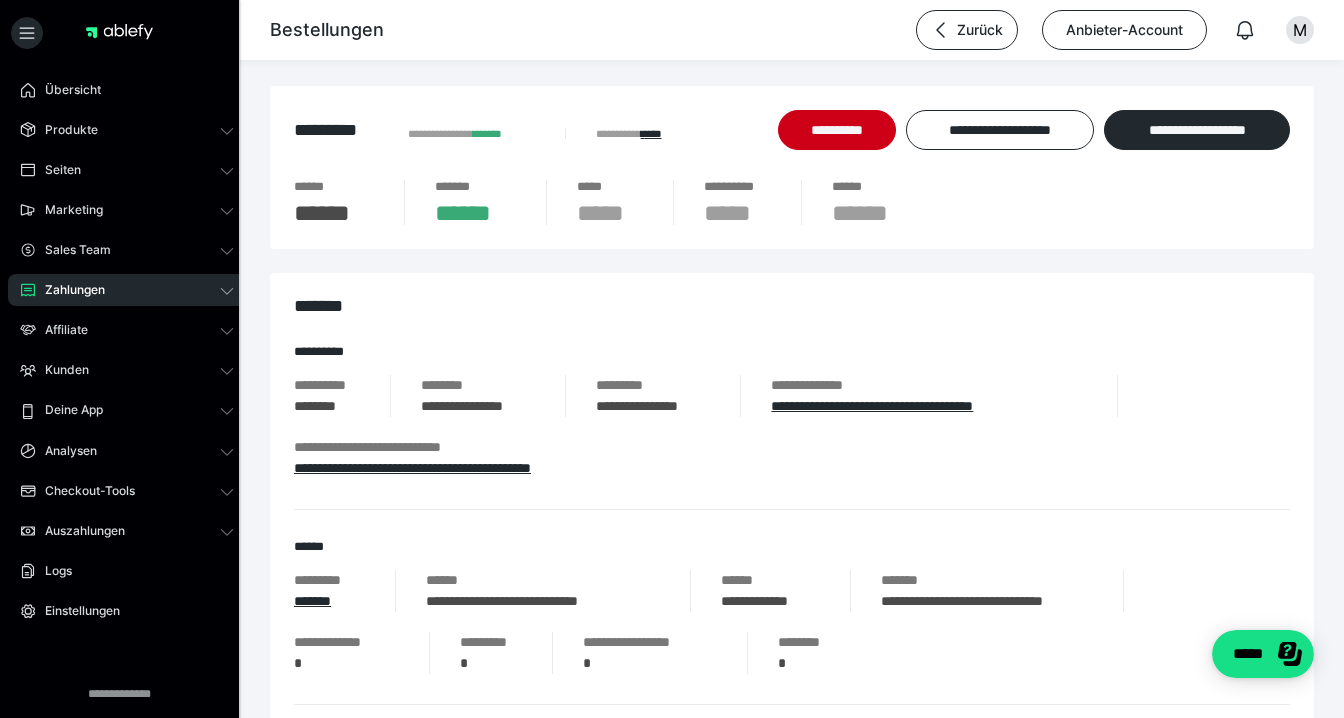 scroll, scrollTop: 937, scrollLeft: 0, axis: vertical 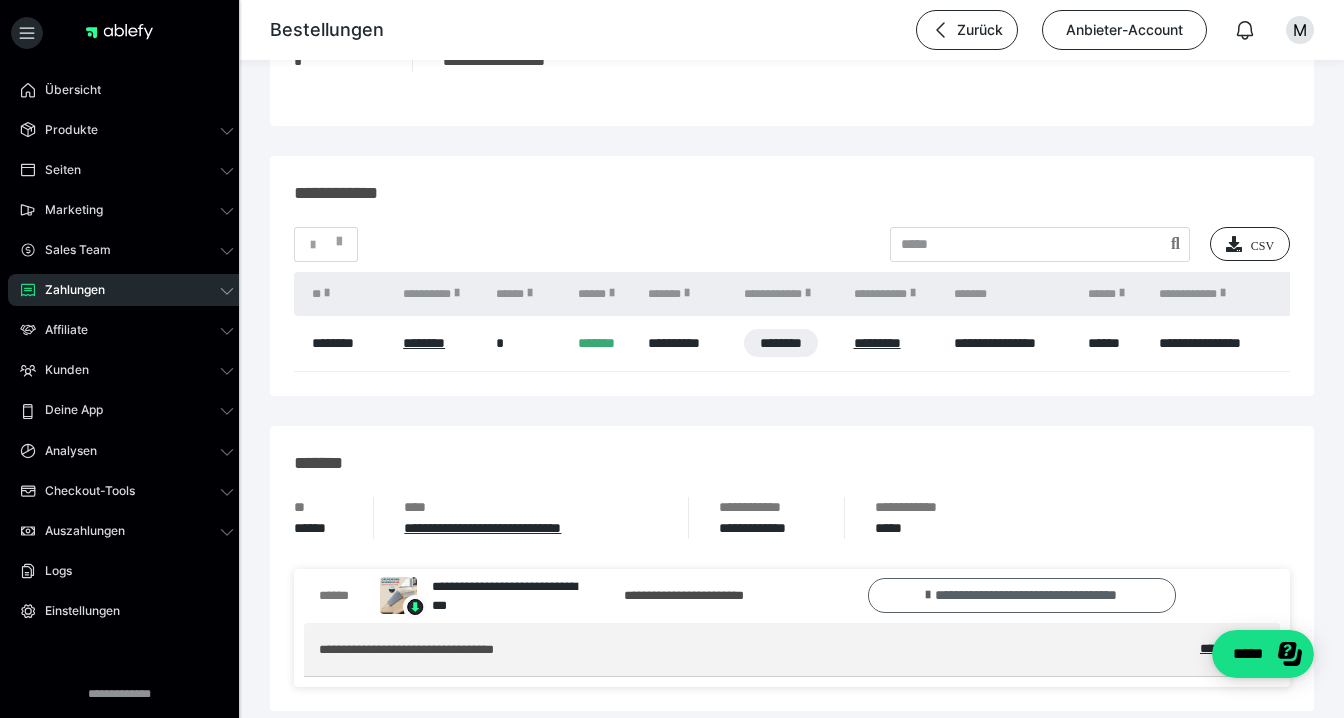 click on "**********" at bounding box center (1022, 595) 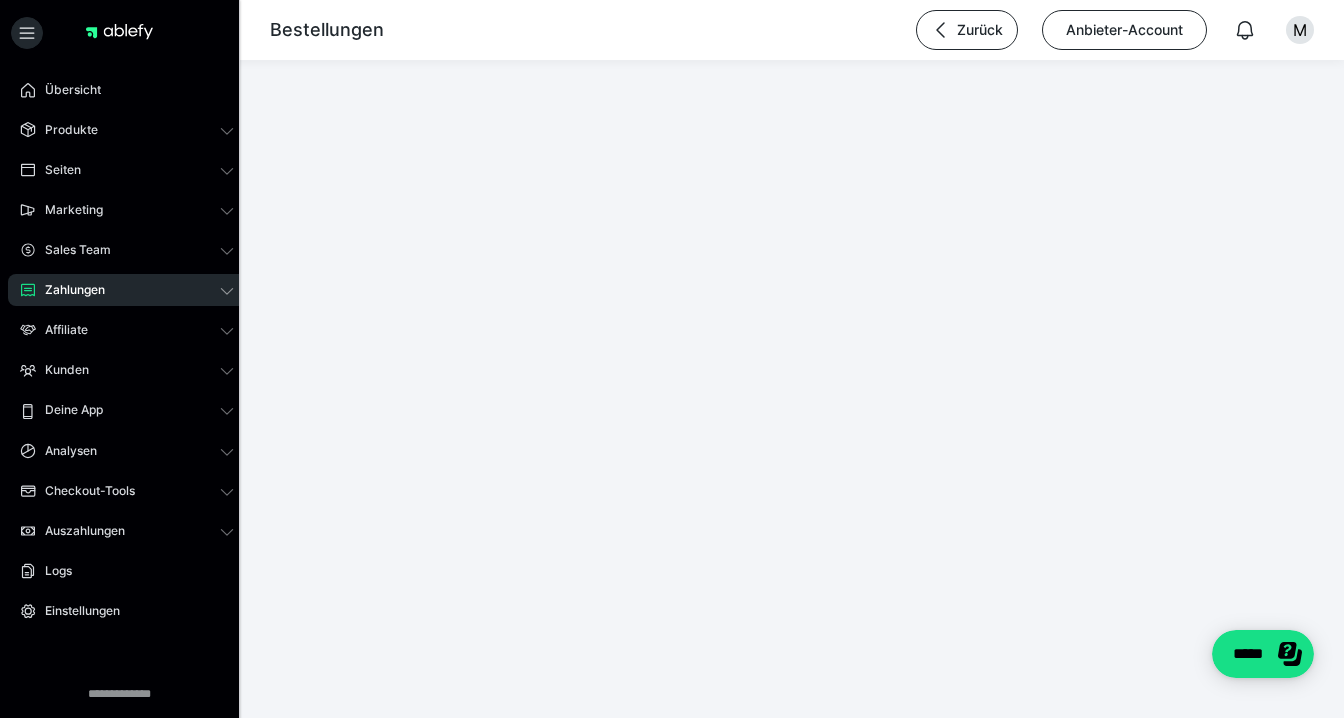 scroll, scrollTop: 0, scrollLeft: 0, axis: both 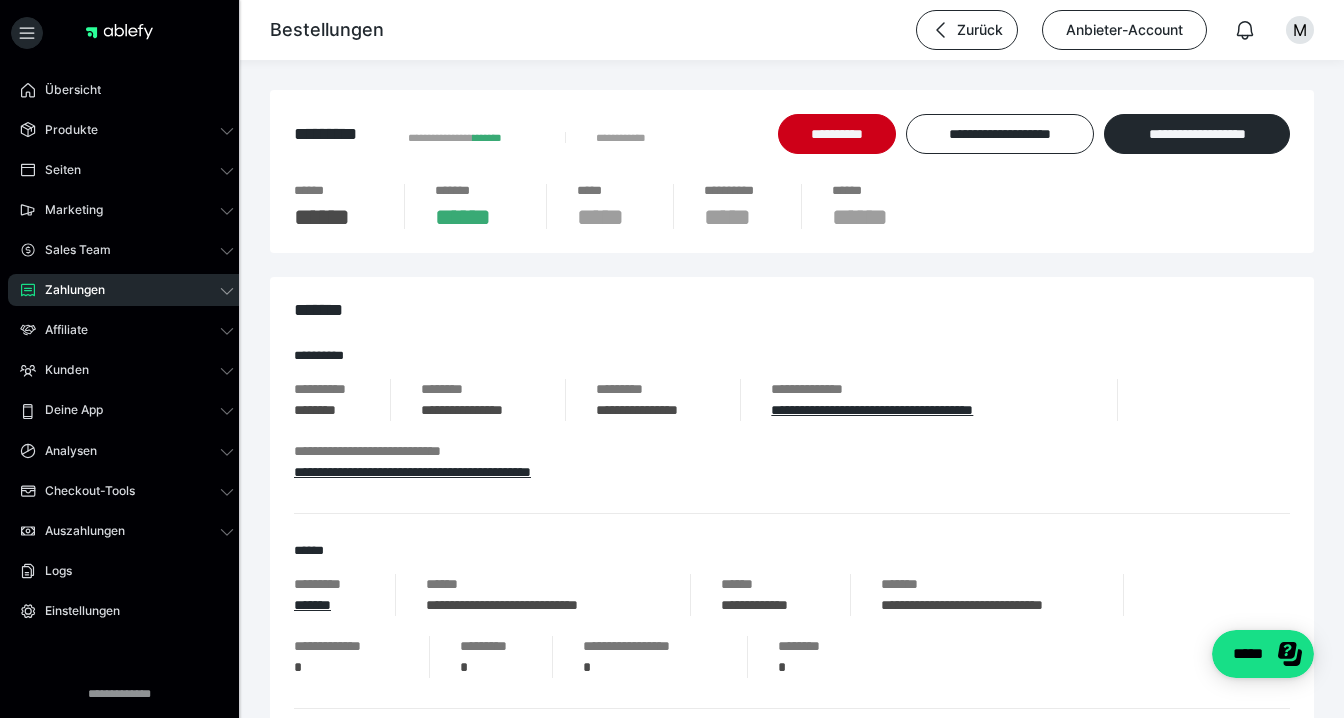 click on "Zahlungen" at bounding box center (127, 290) 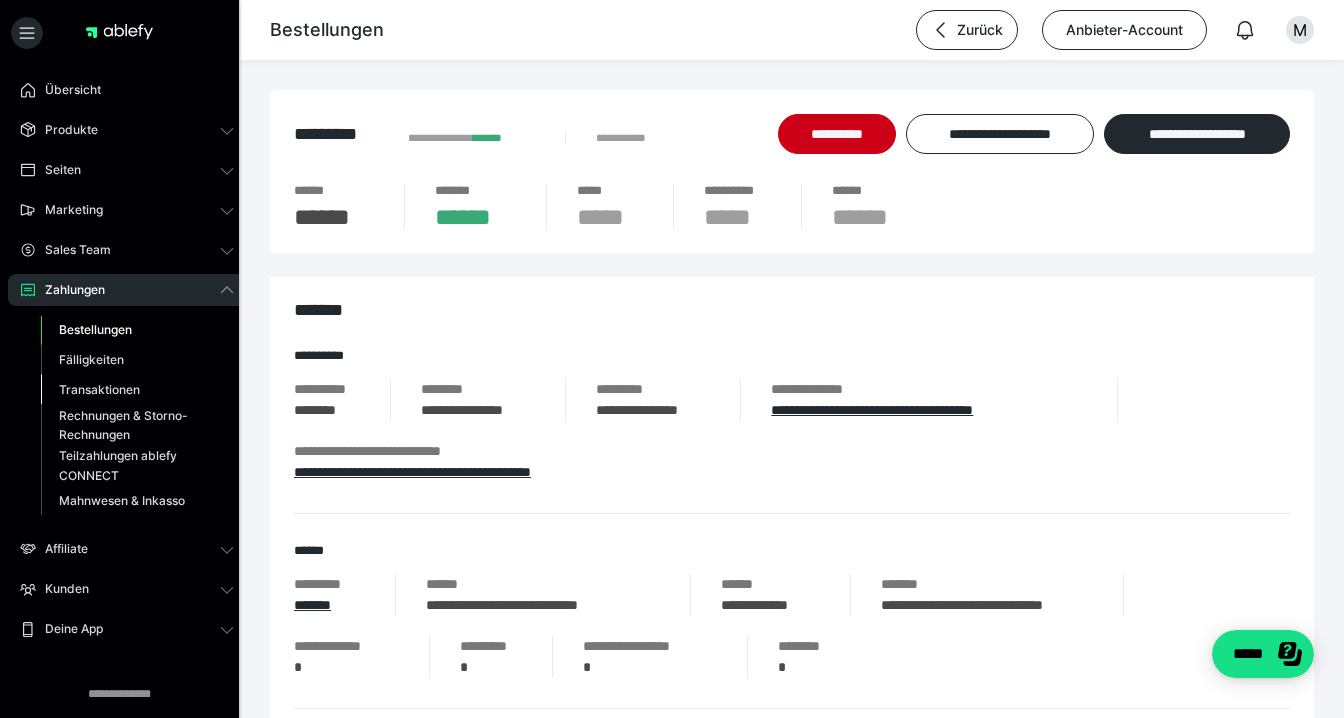 click on "Transaktionen" at bounding box center [99, 389] 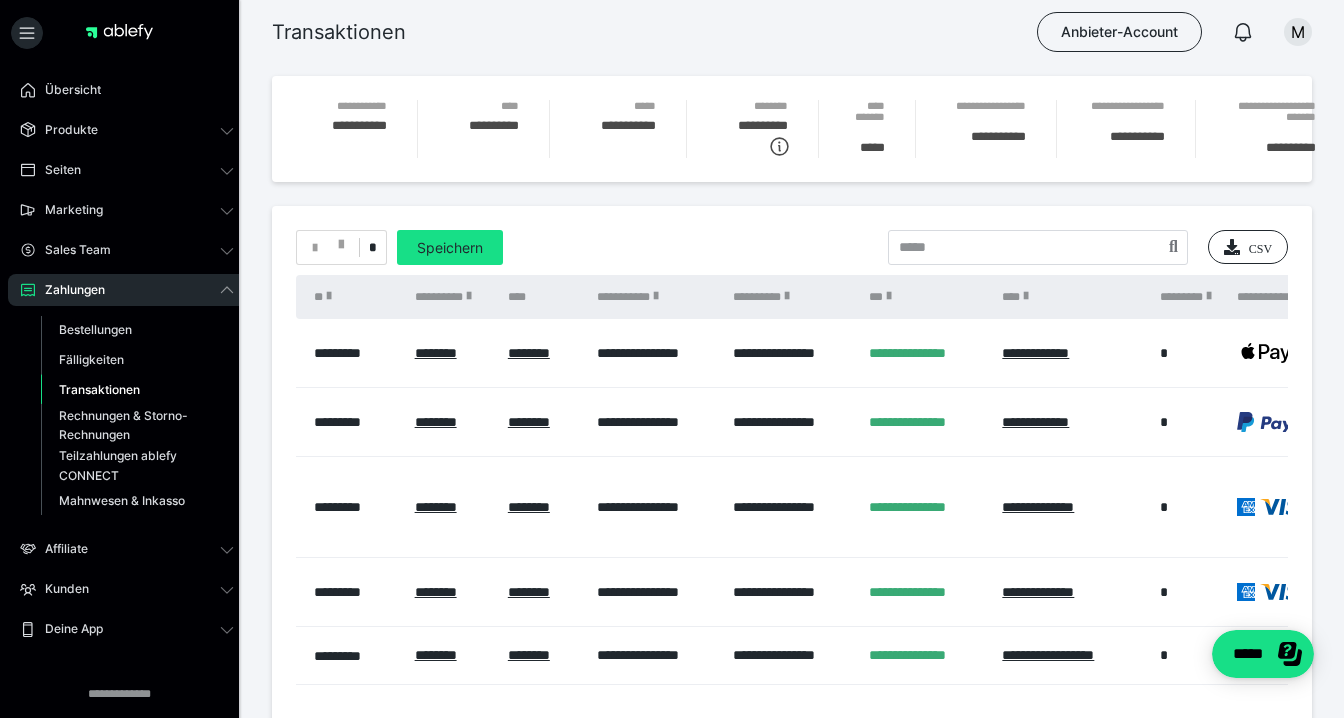 click on "**********" at bounding box center (791, 422) 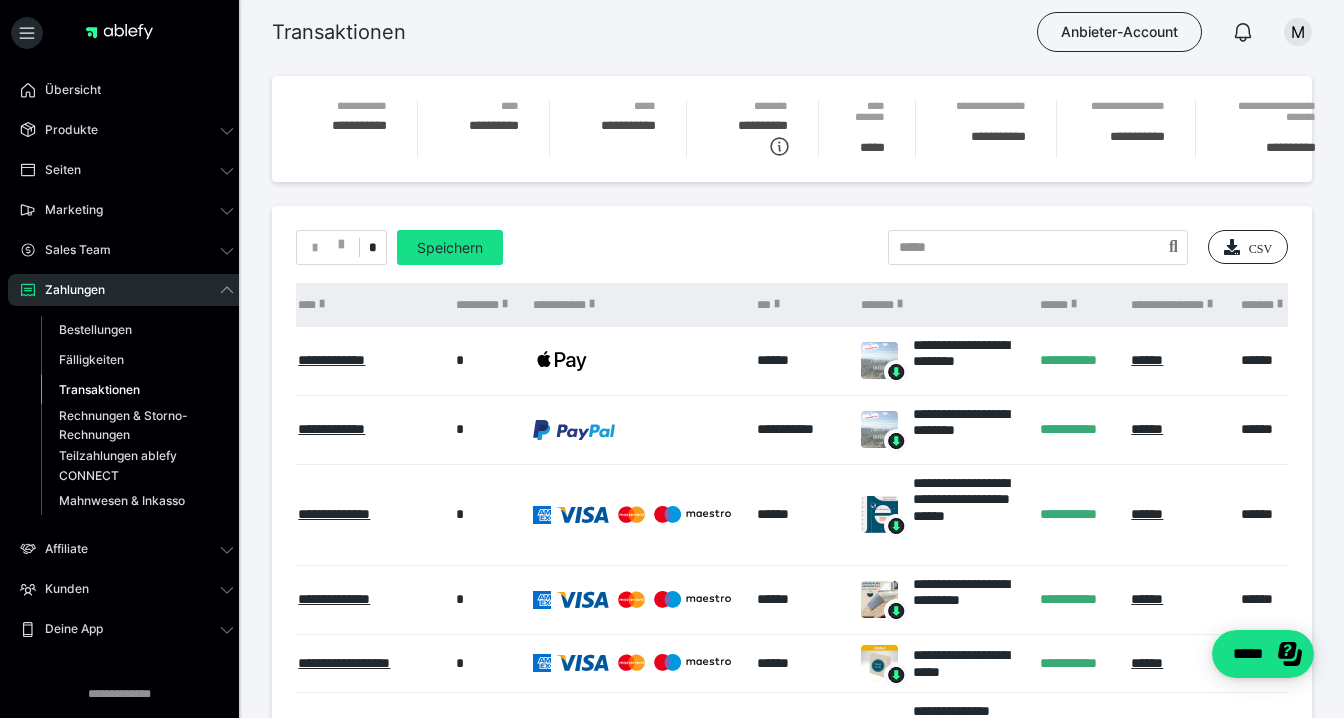 scroll, scrollTop: 0, scrollLeft: 708, axis: horizontal 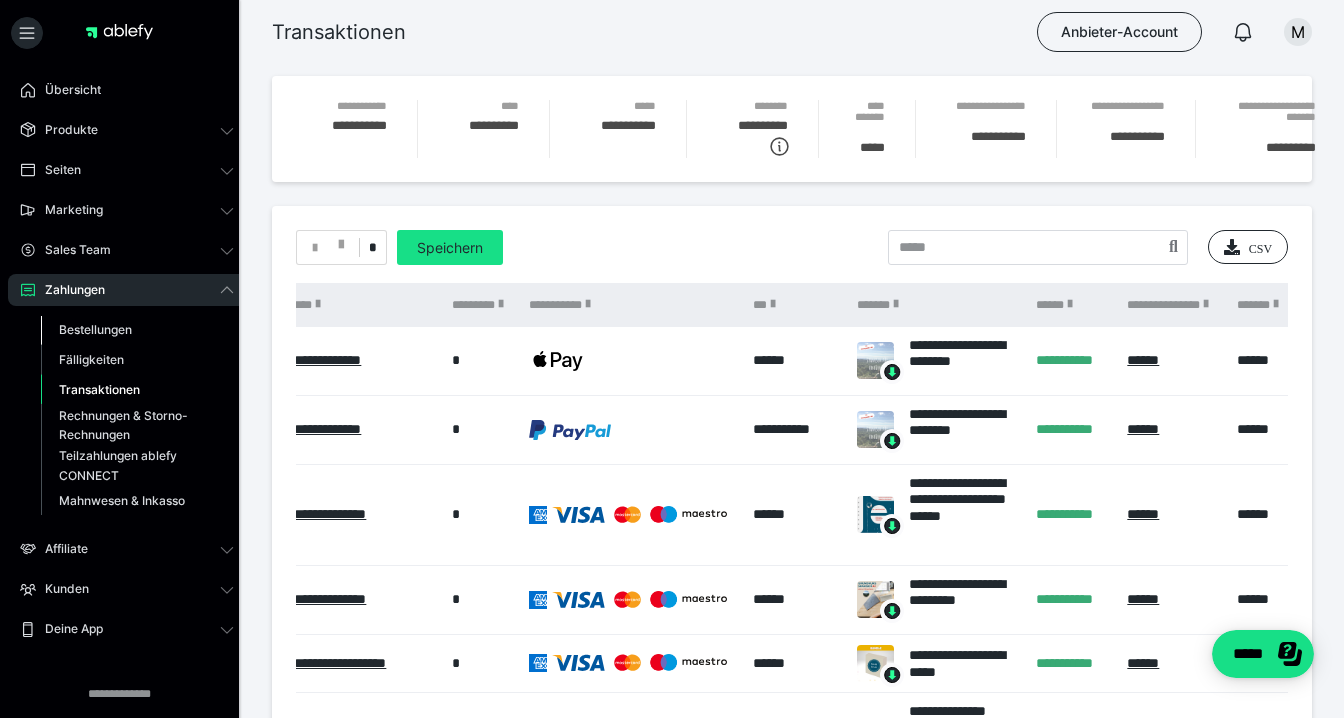 click on "Bestellungen" at bounding box center [95, 329] 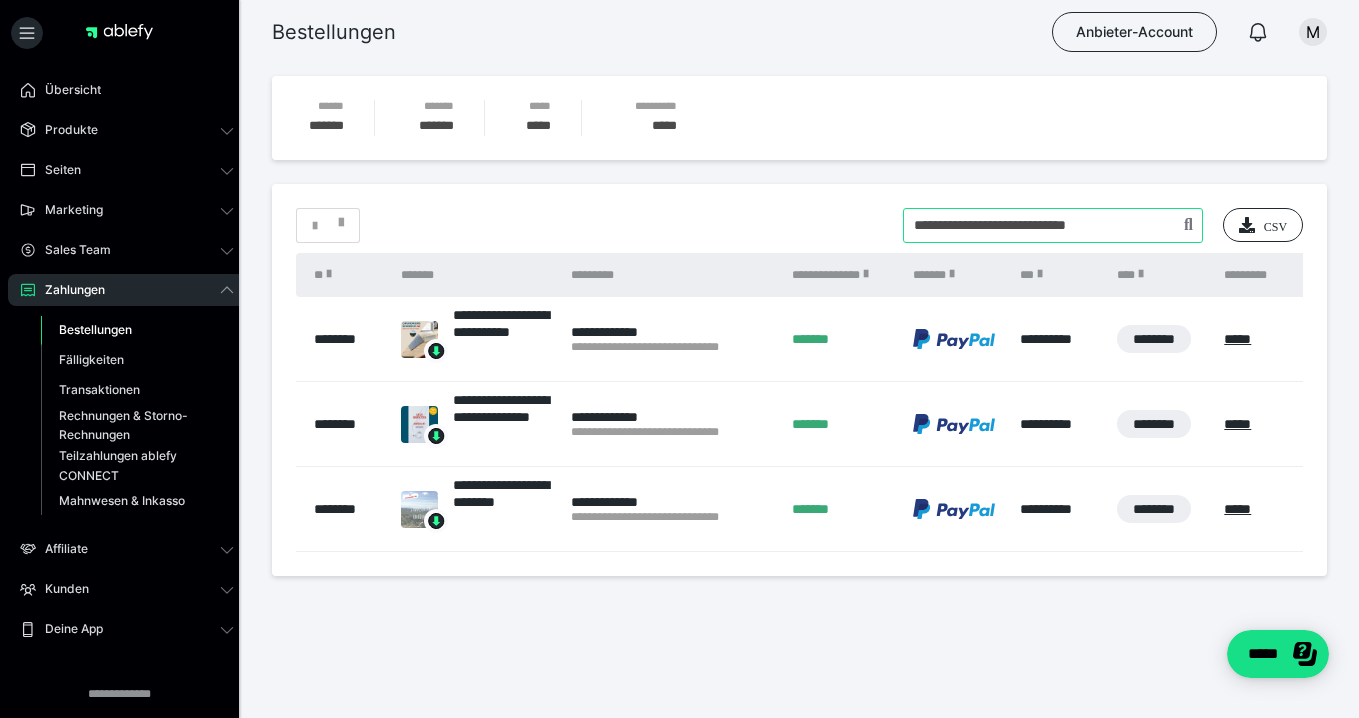 drag, startPoint x: 1153, startPoint y: 227, endPoint x: 889, endPoint y: 216, distance: 264.22906 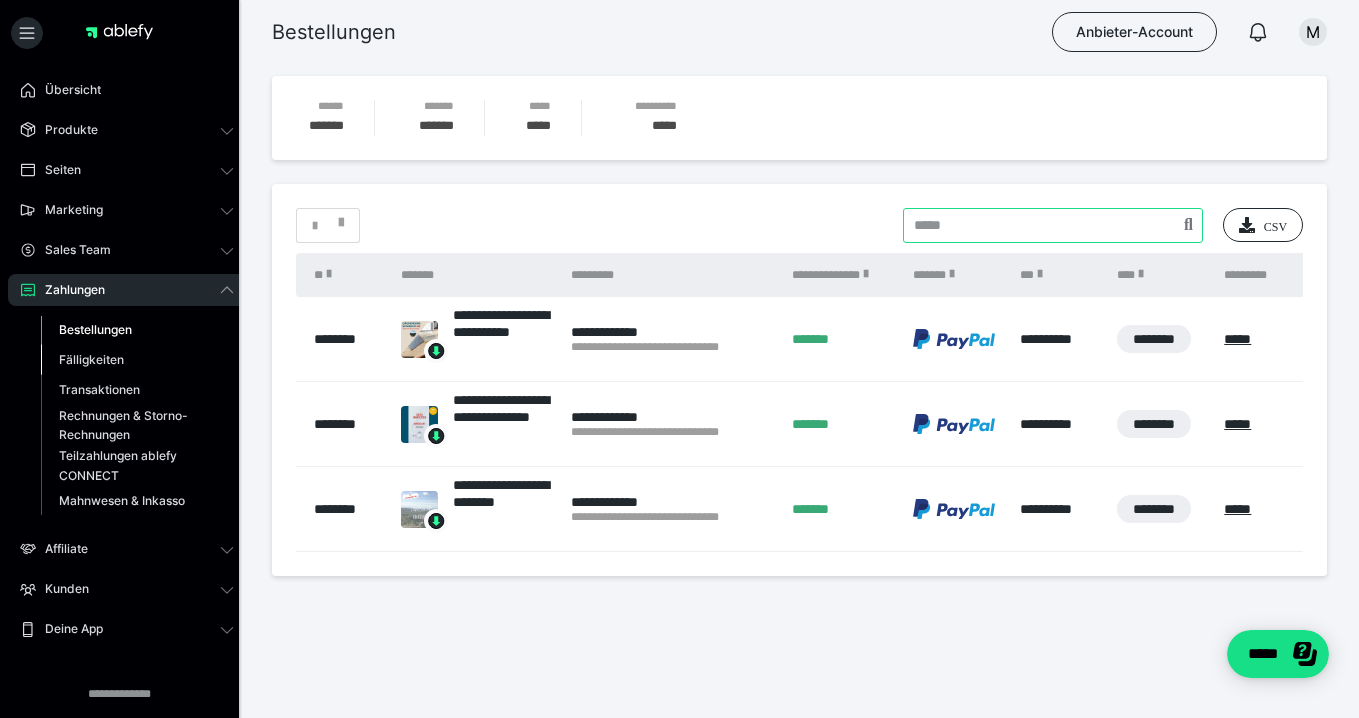 type 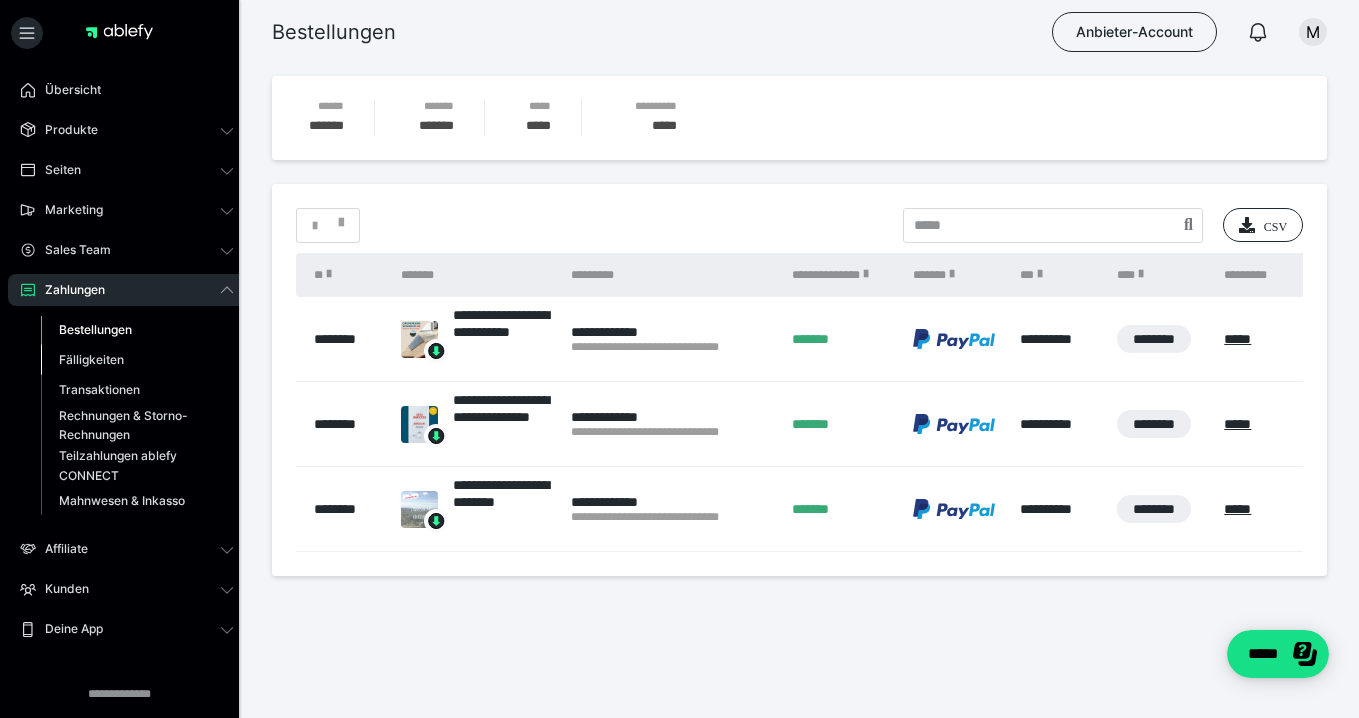 click on "Fälligkeiten" at bounding box center (91, 359) 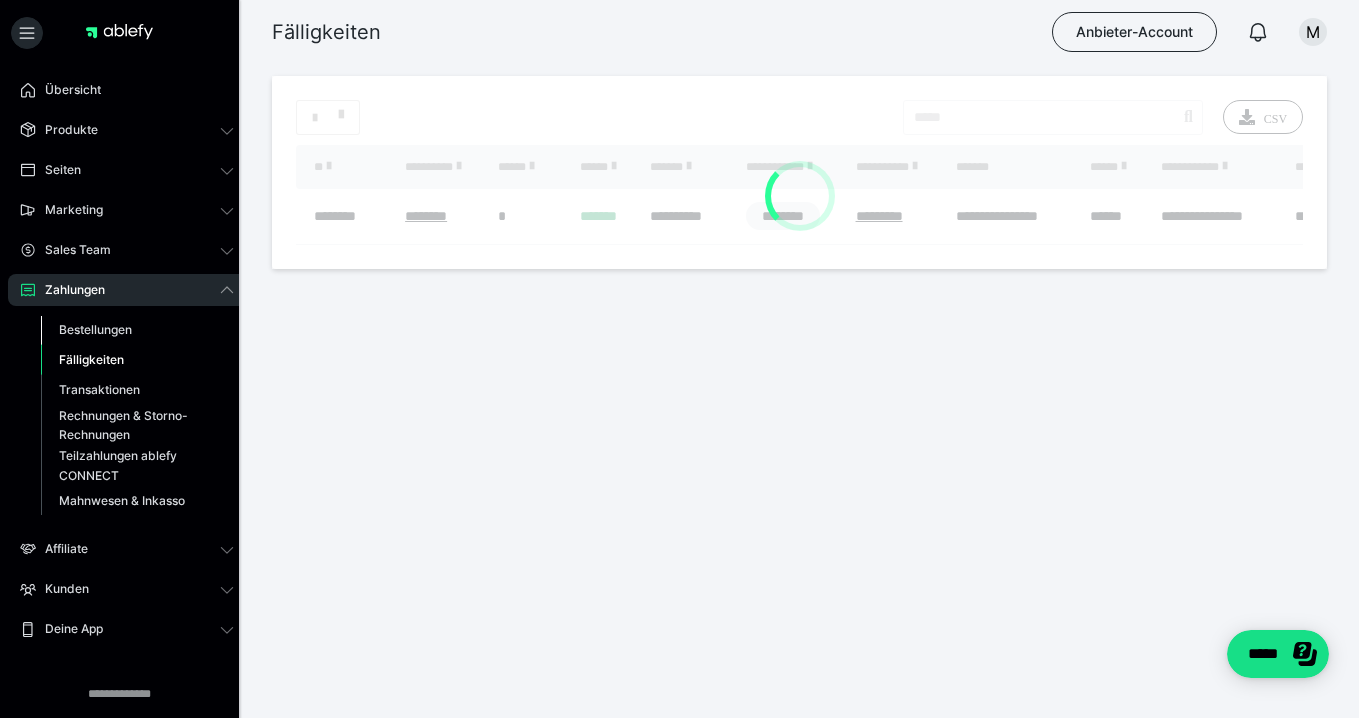 click on "Bestellungen" at bounding box center [95, 329] 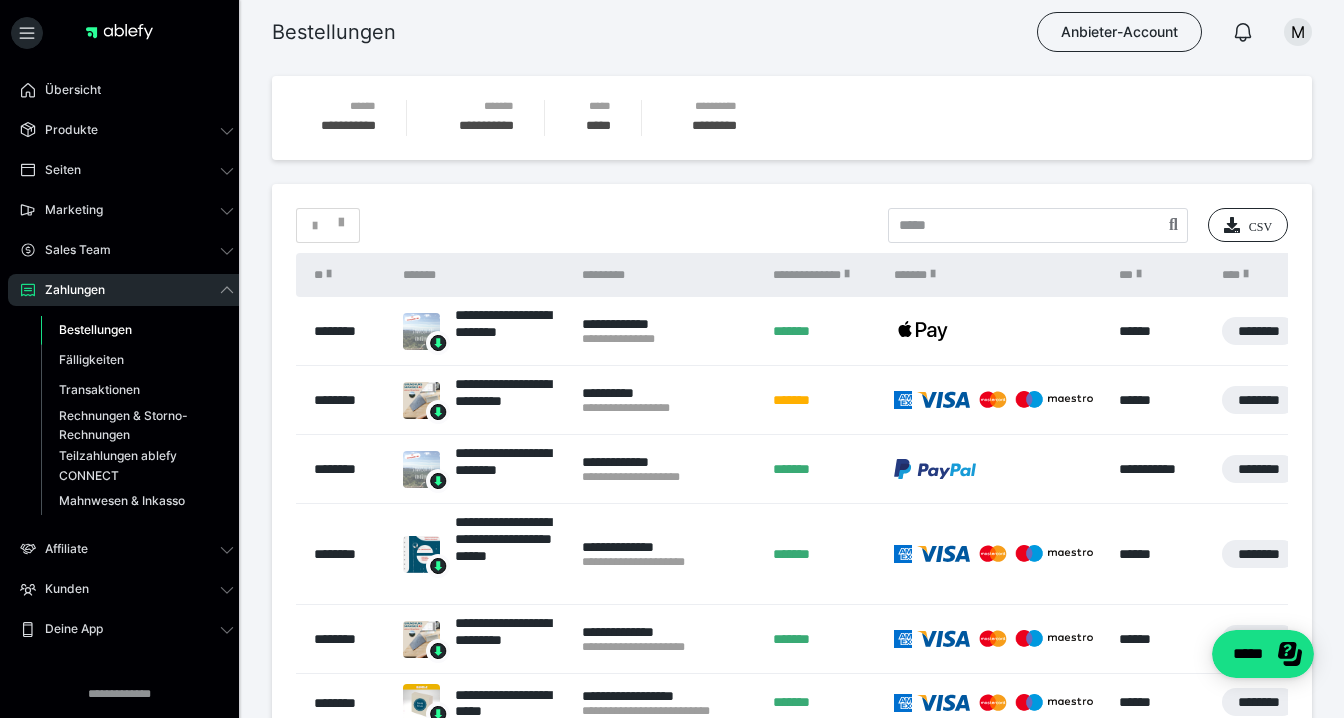 click on "*******" at bounding box center [823, 400] 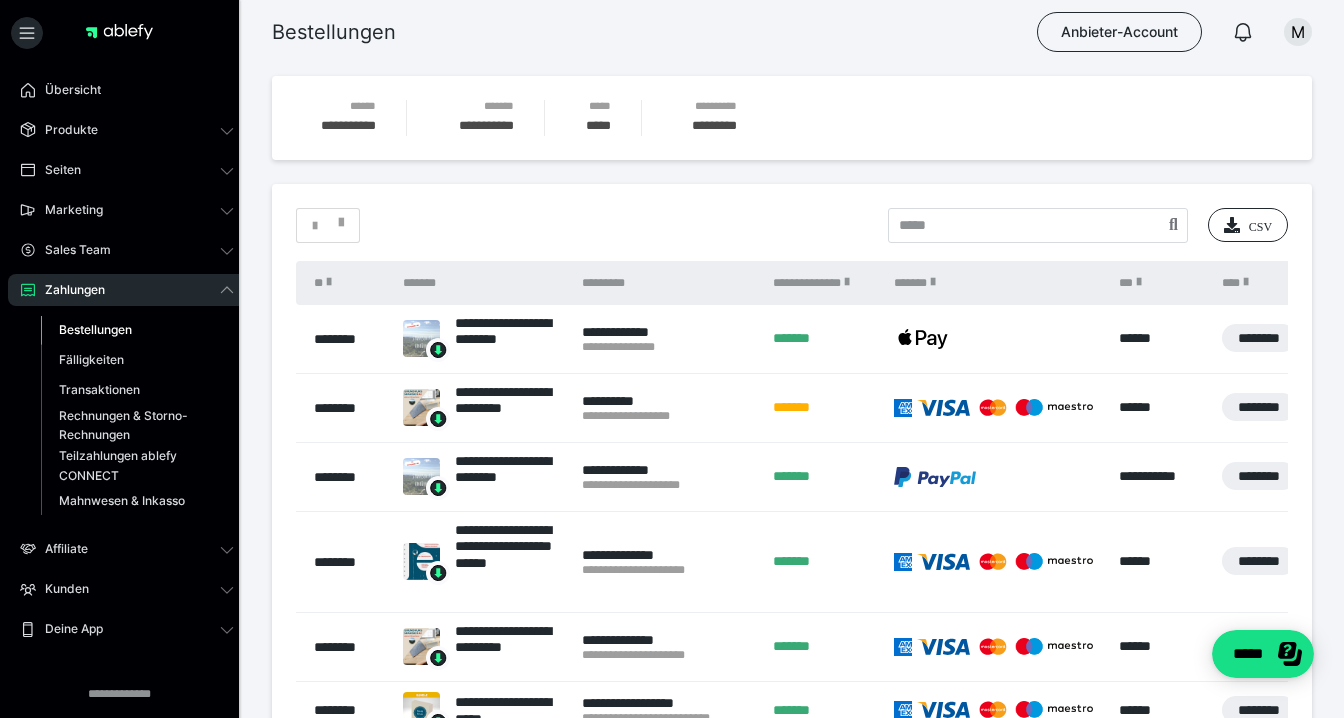 scroll, scrollTop: 0, scrollLeft: 0, axis: both 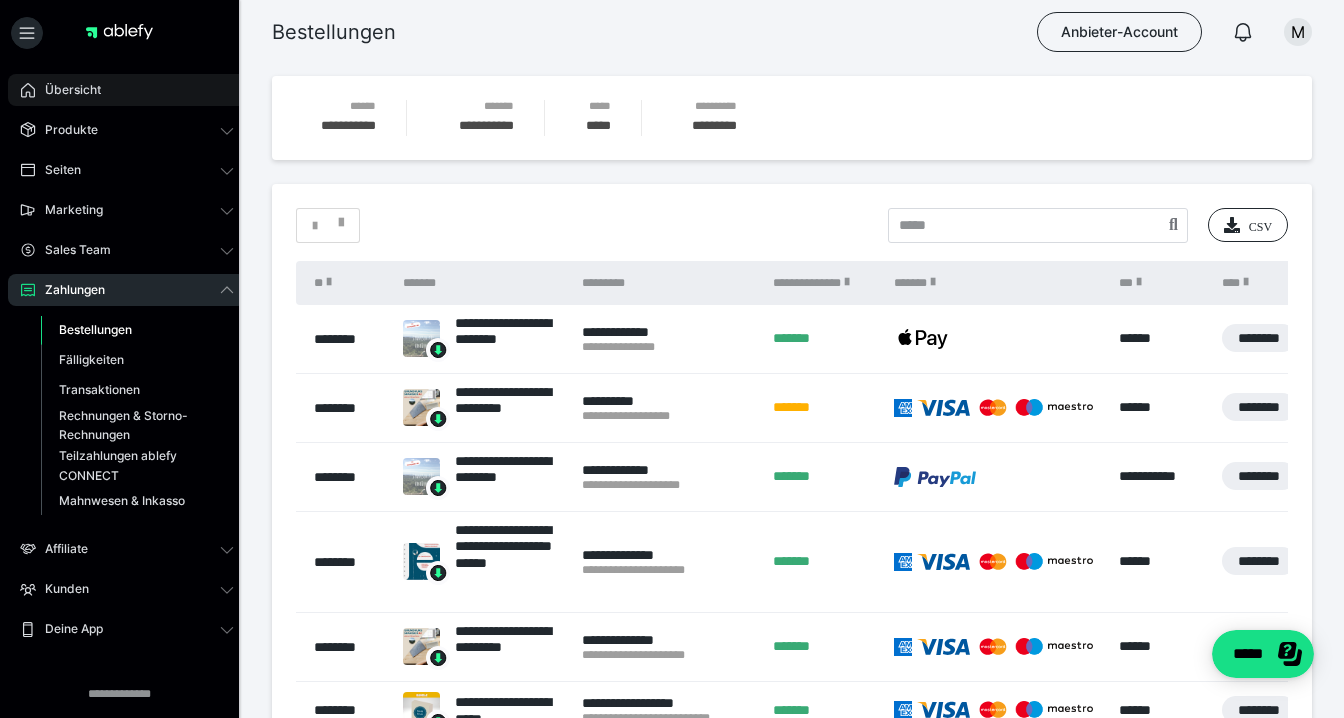 click on "Übersicht" at bounding box center (66, 90) 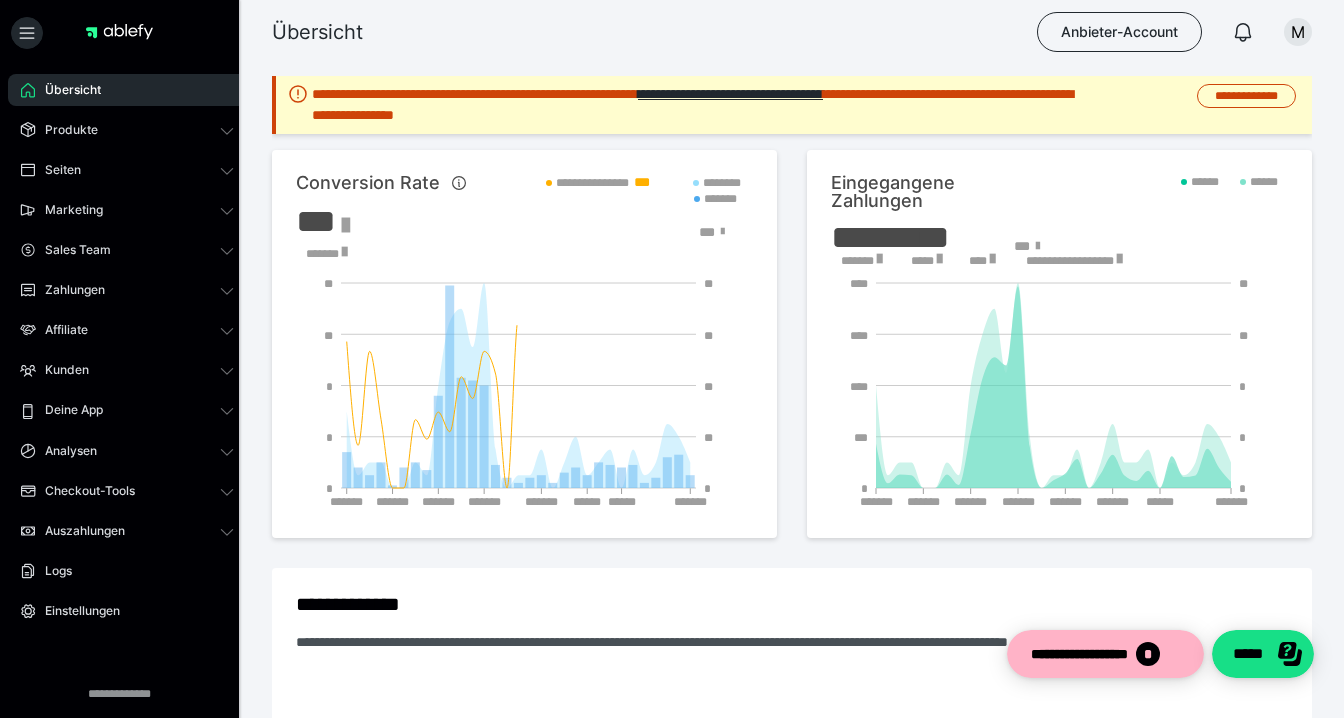 scroll, scrollTop: 0, scrollLeft: 0, axis: both 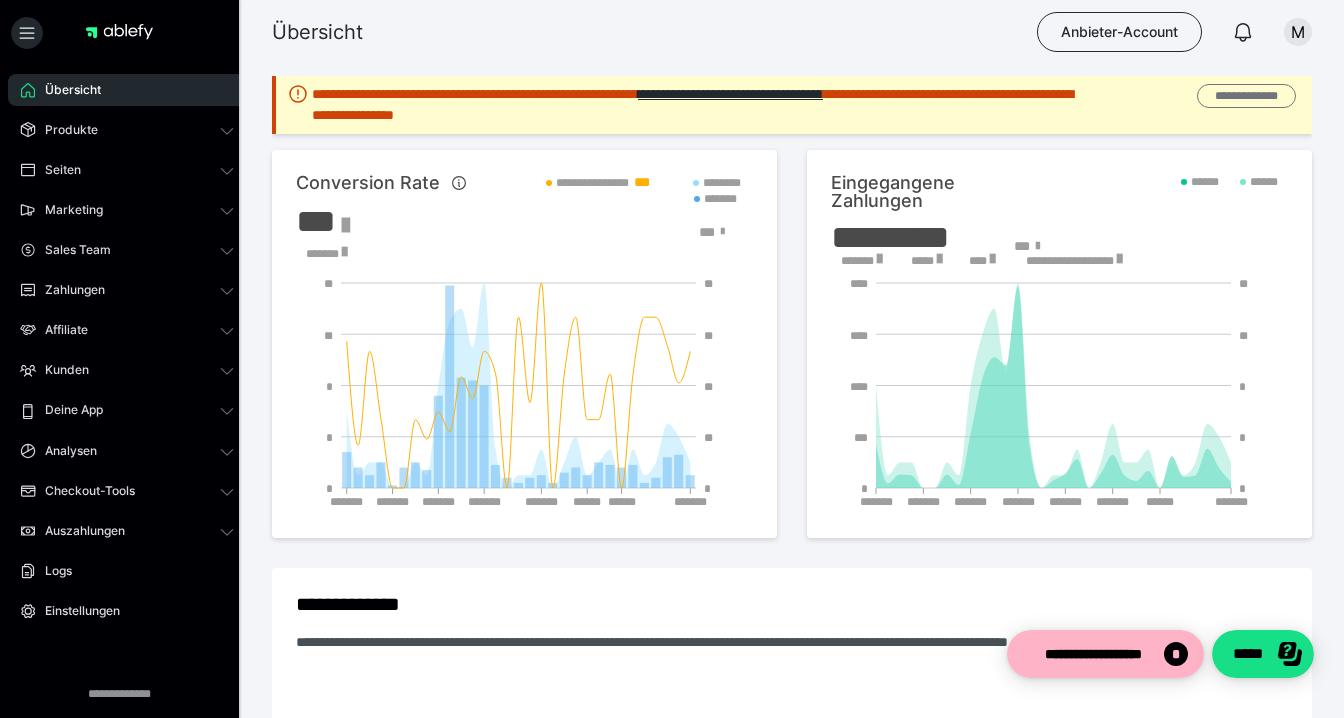 click on "**********" at bounding box center [1246, 96] 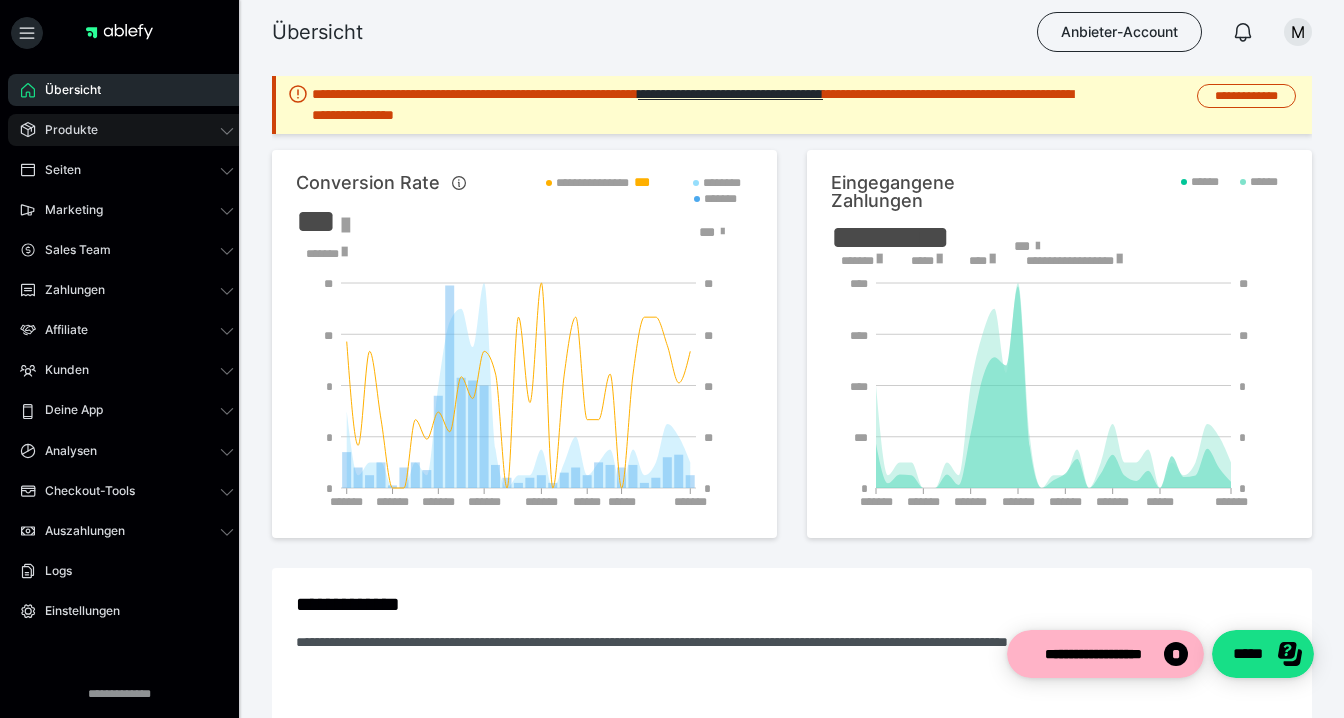 click on "Produkte" at bounding box center [64, 130] 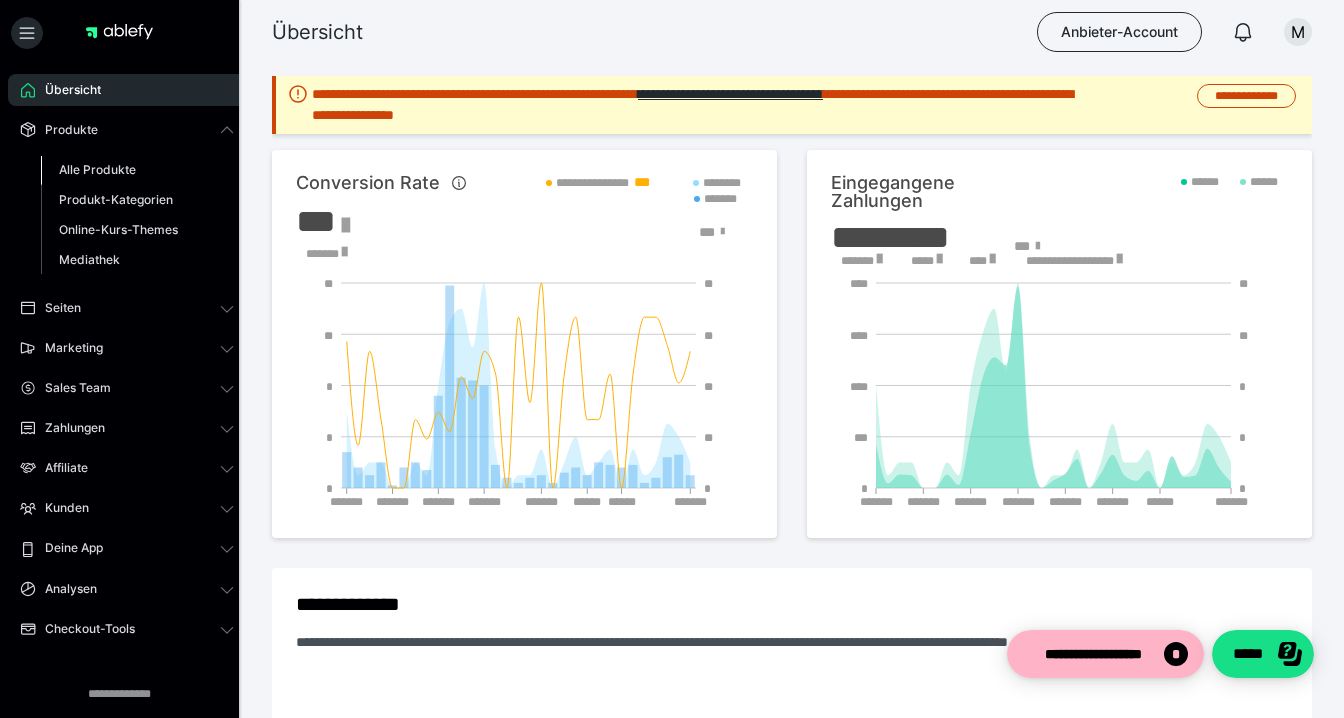 click on "Alle Produkte" at bounding box center [137, 170] 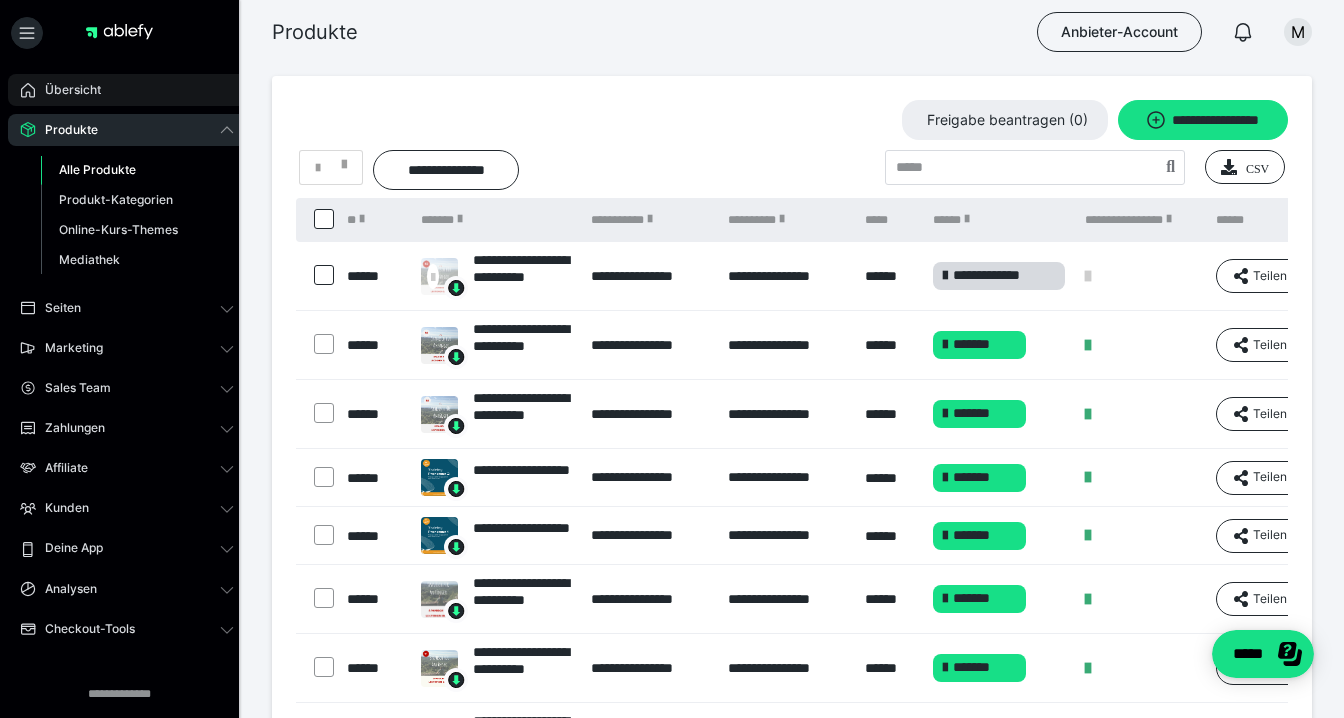click on "Übersicht" at bounding box center (66, 90) 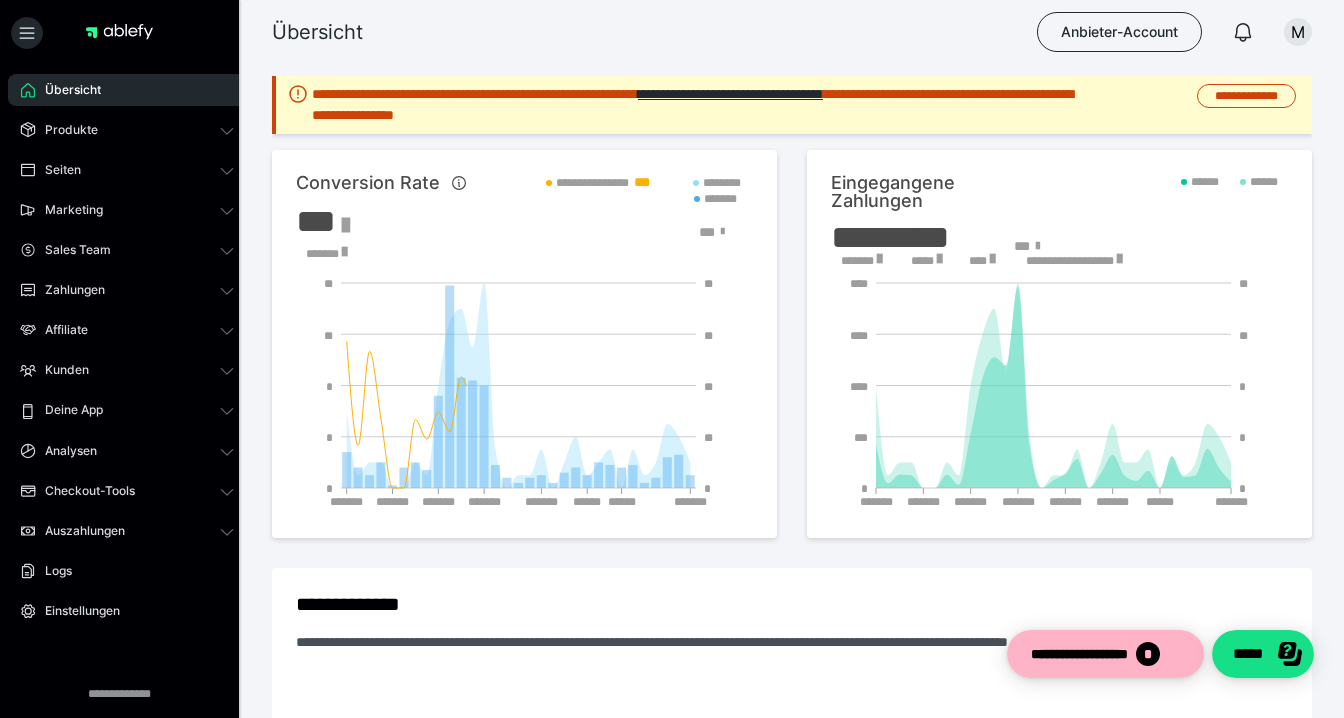 scroll, scrollTop: 0, scrollLeft: 0, axis: both 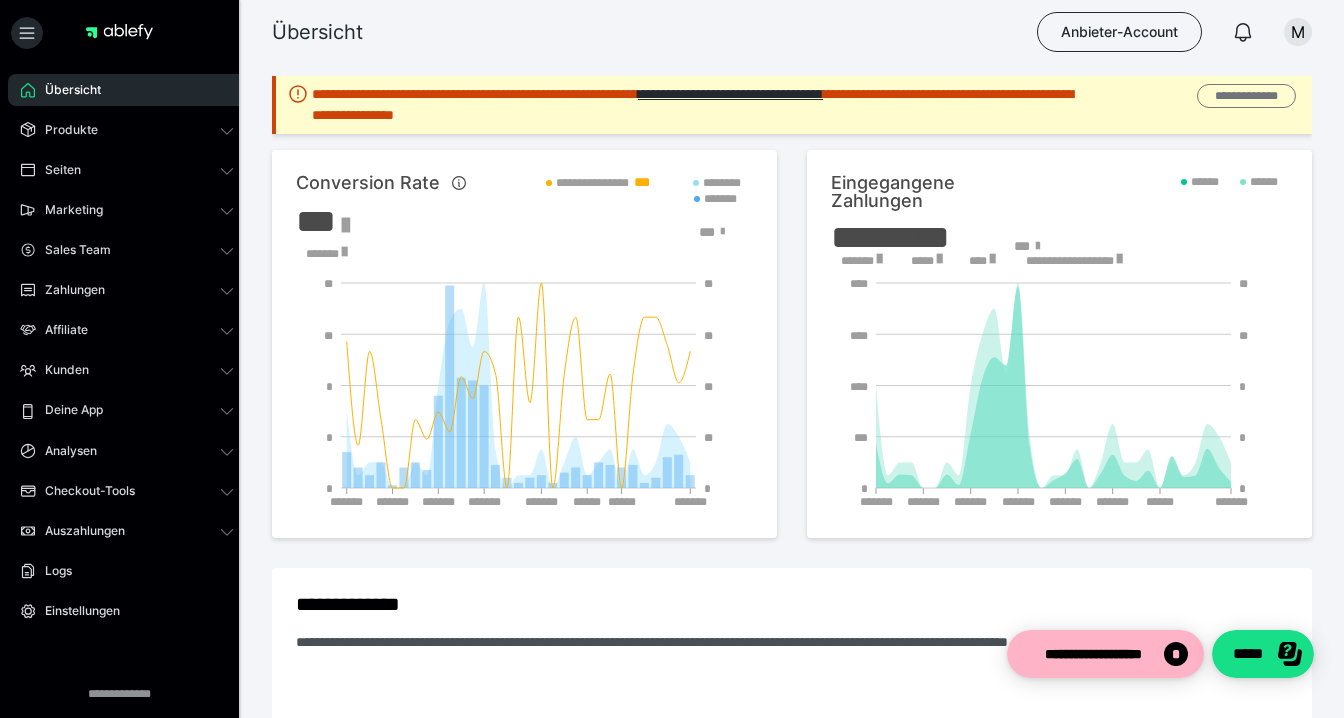 click on "**********" at bounding box center [1246, 96] 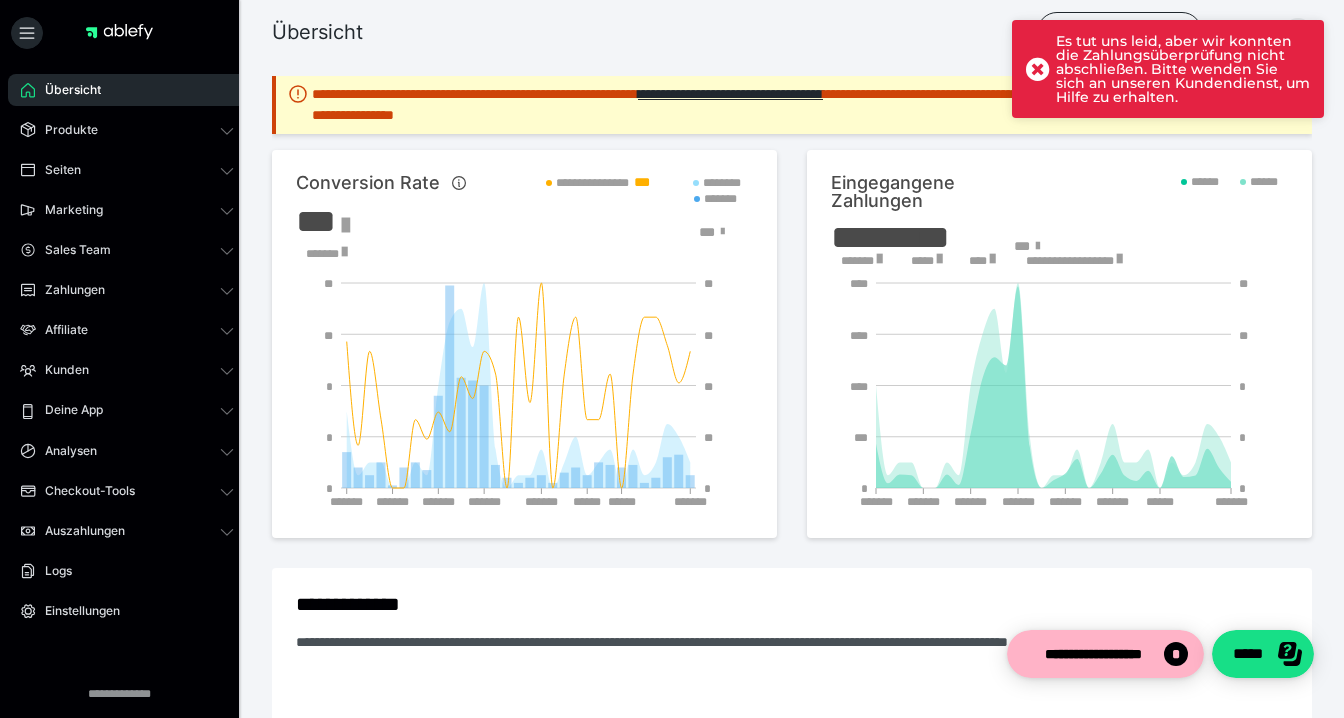 click on "Übersicht Anbieter-Account M" at bounding box center [672, 32] 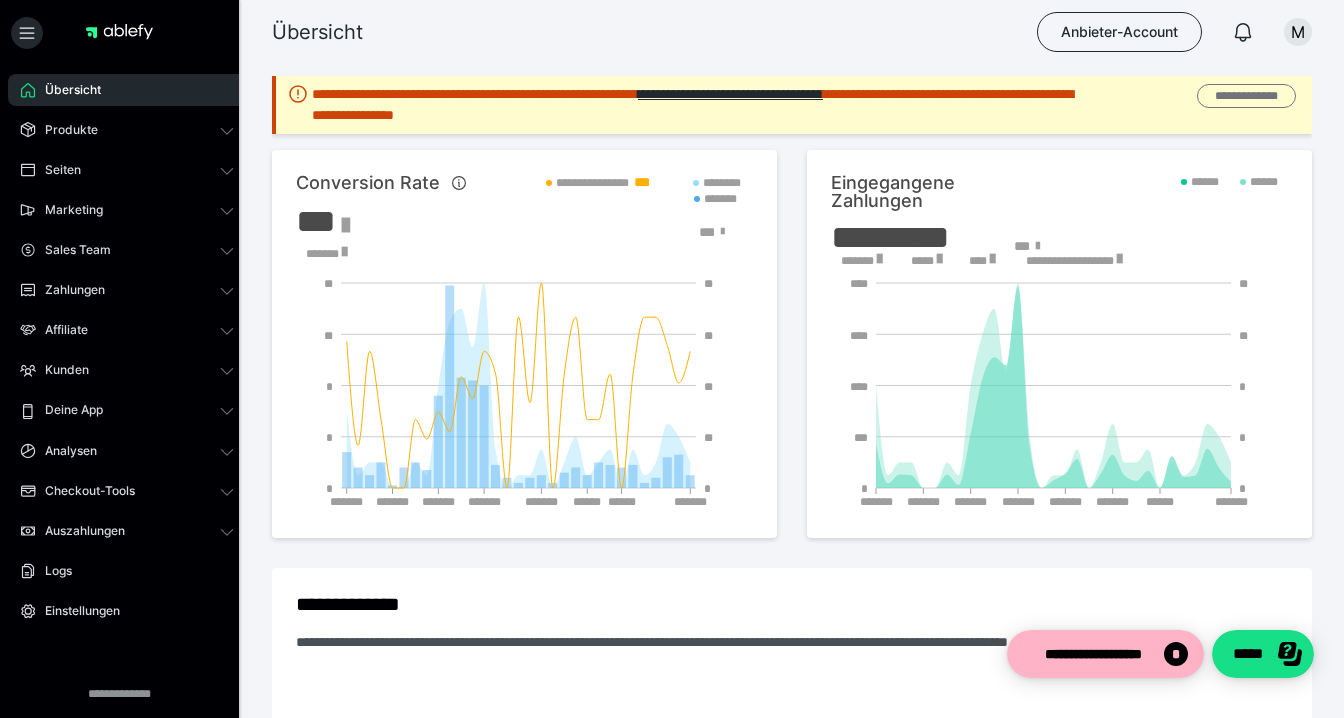 click on "**********" at bounding box center [1246, 96] 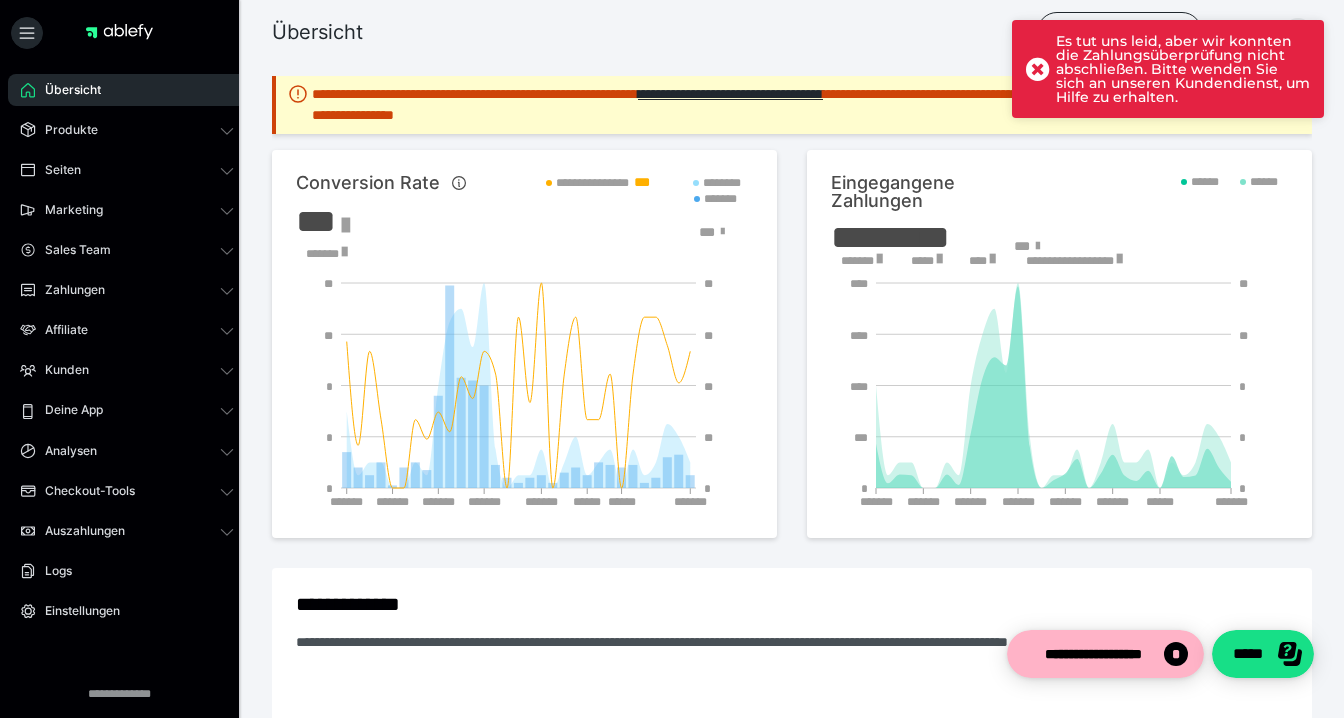 click on "**********" at bounding box center (792, 831) 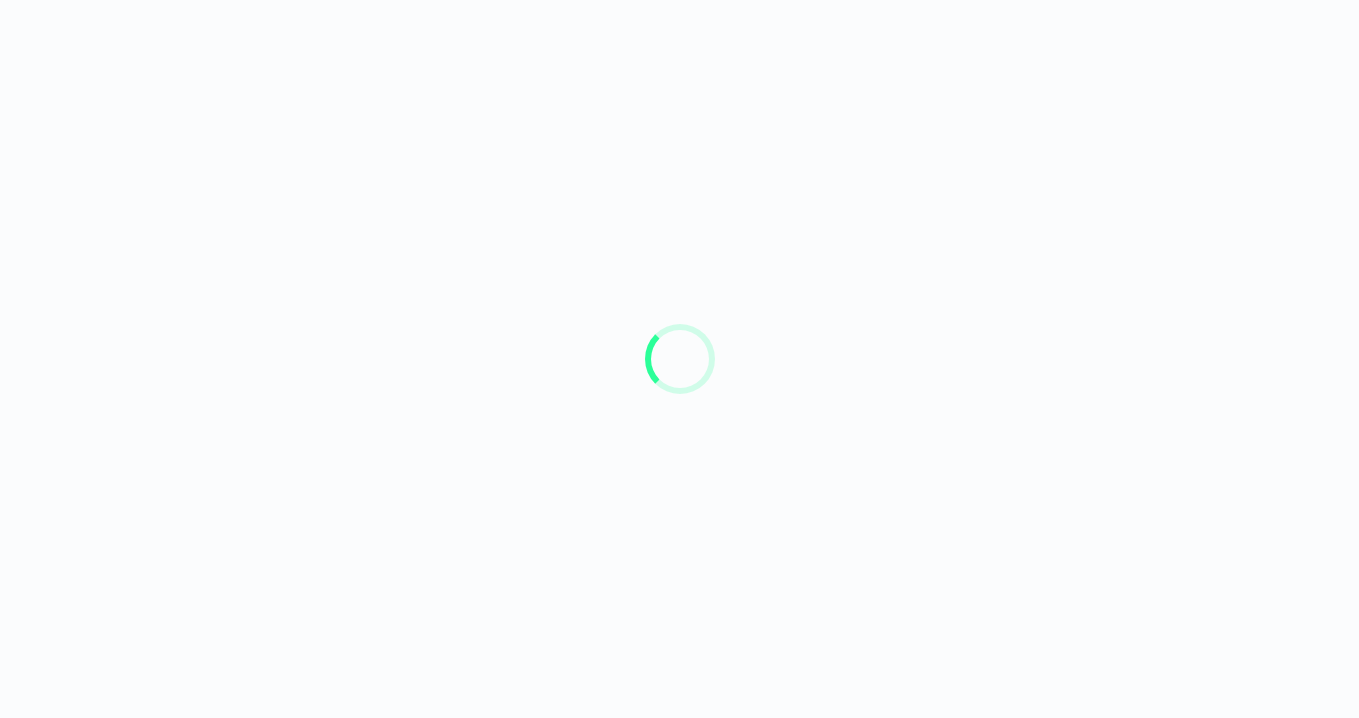 scroll, scrollTop: 0, scrollLeft: 0, axis: both 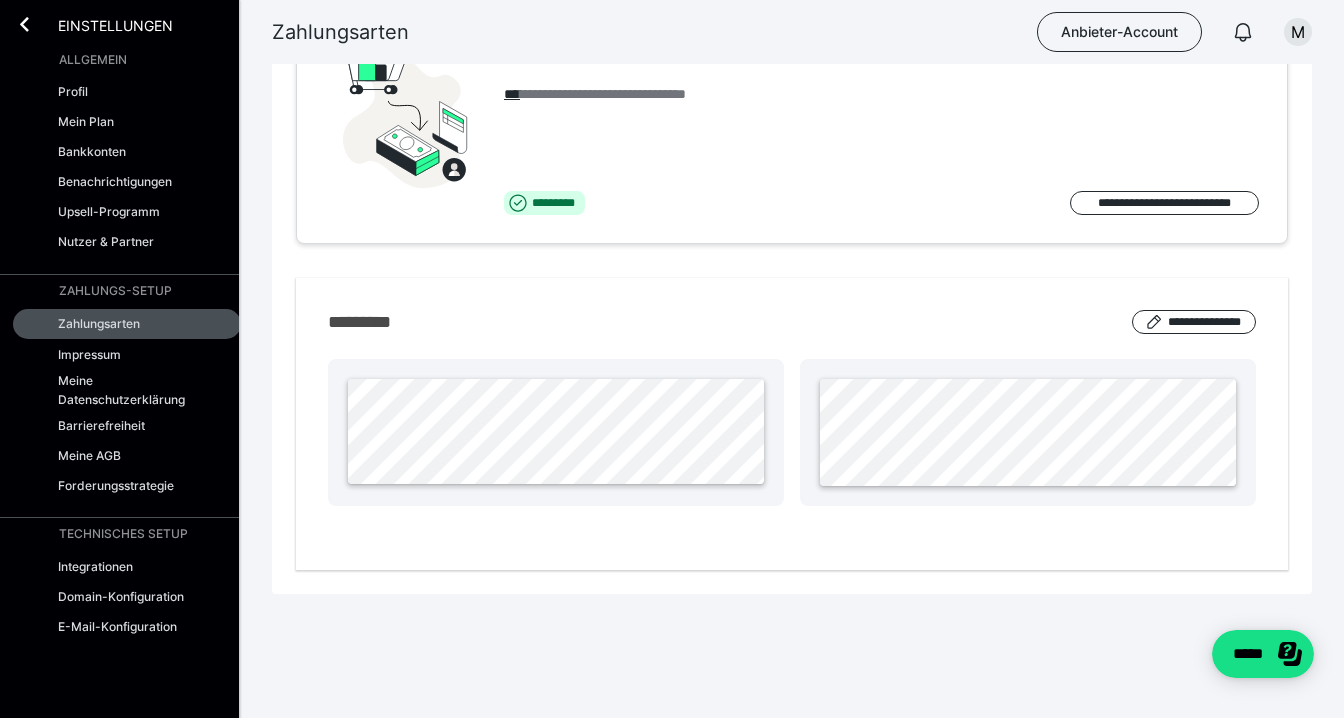 click on "**********" at bounding box center (881, 114) 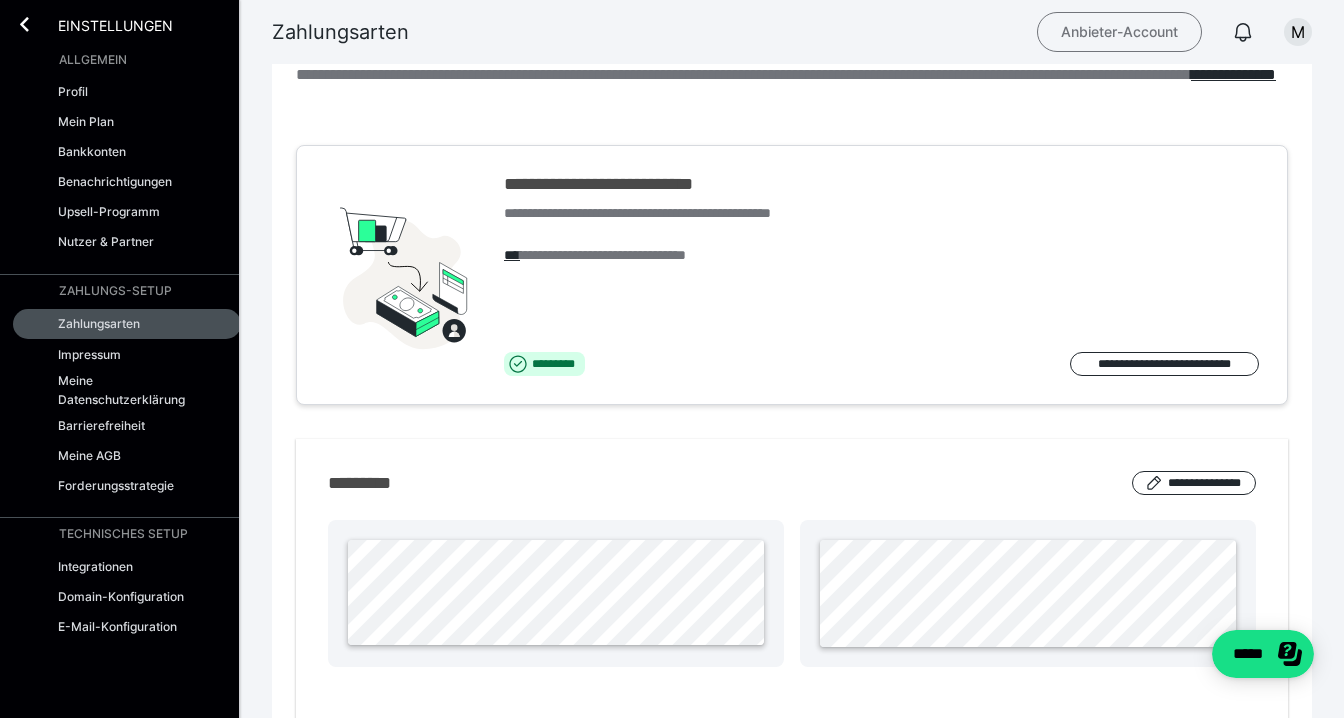 scroll, scrollTop: 360, scrollLeft: 0, axis: vertical 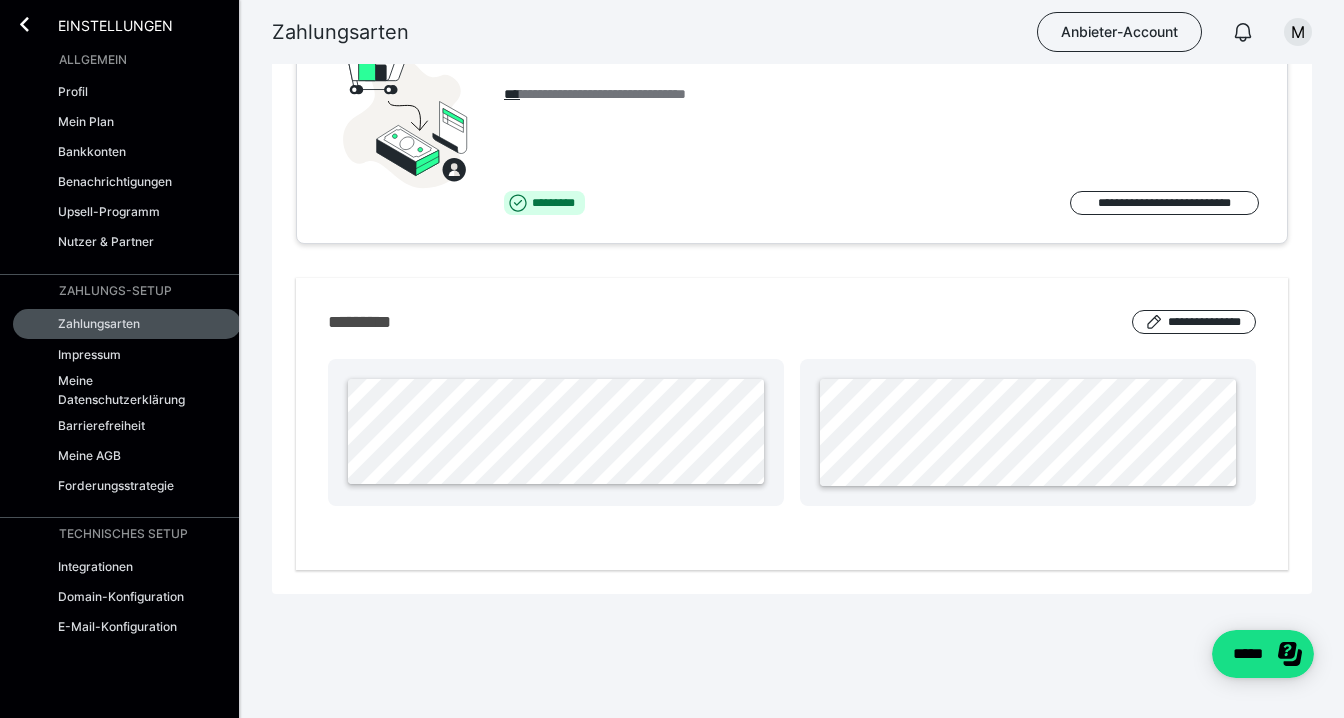 click on "**********" at bounding box center [792, 424] 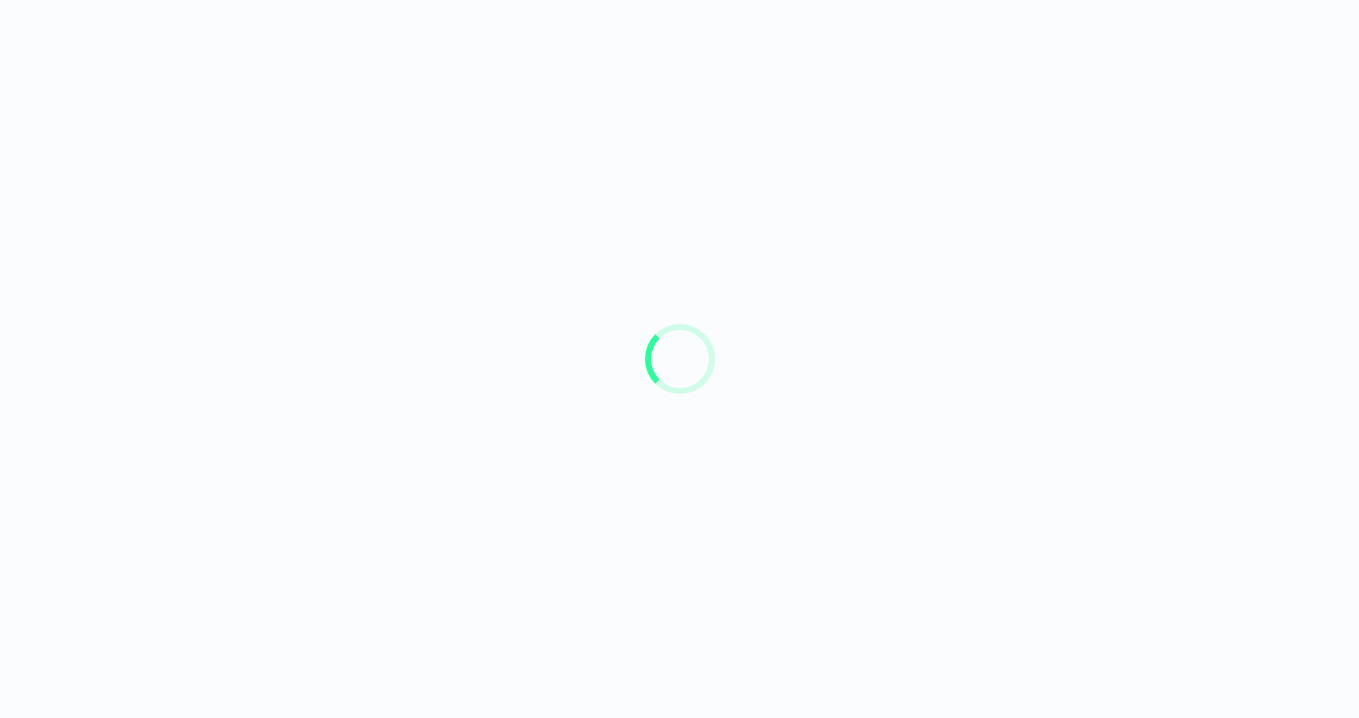 scroll, scrollTop: 0, scrollLeft: 0, axis: both 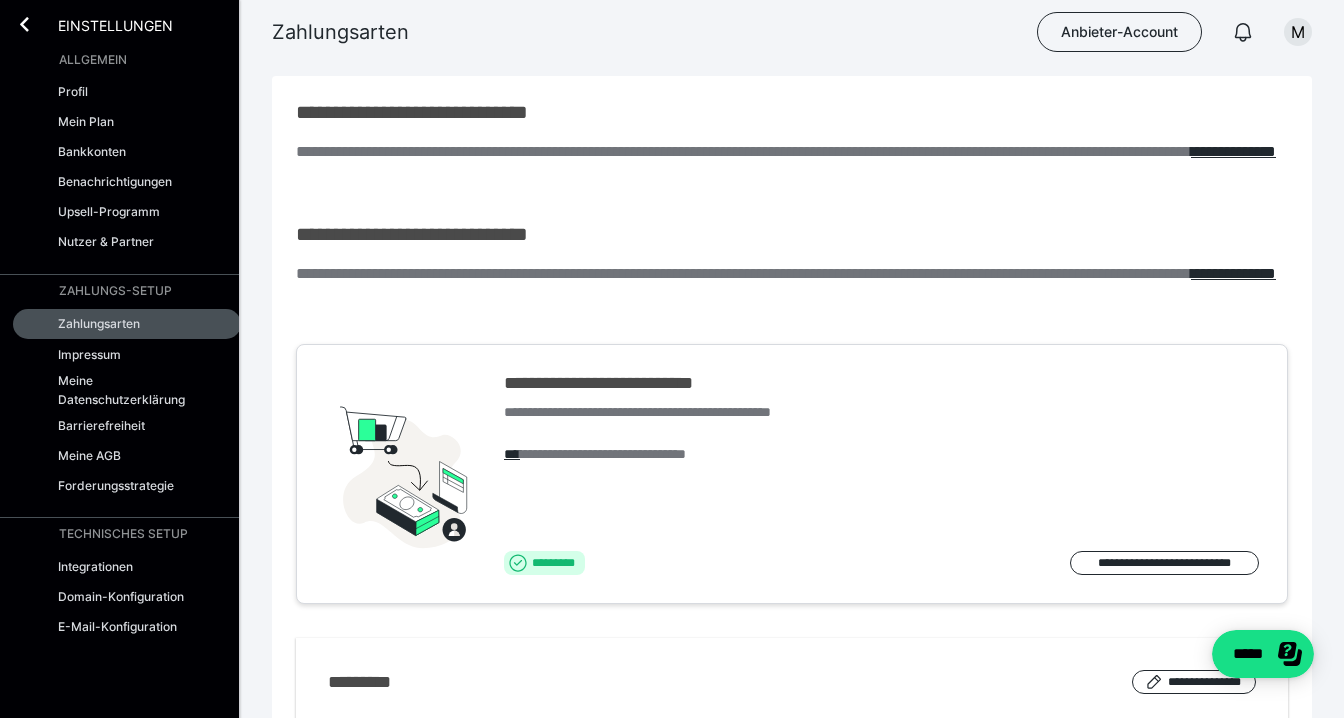 click on "*********" at bounding box center (556, 563) 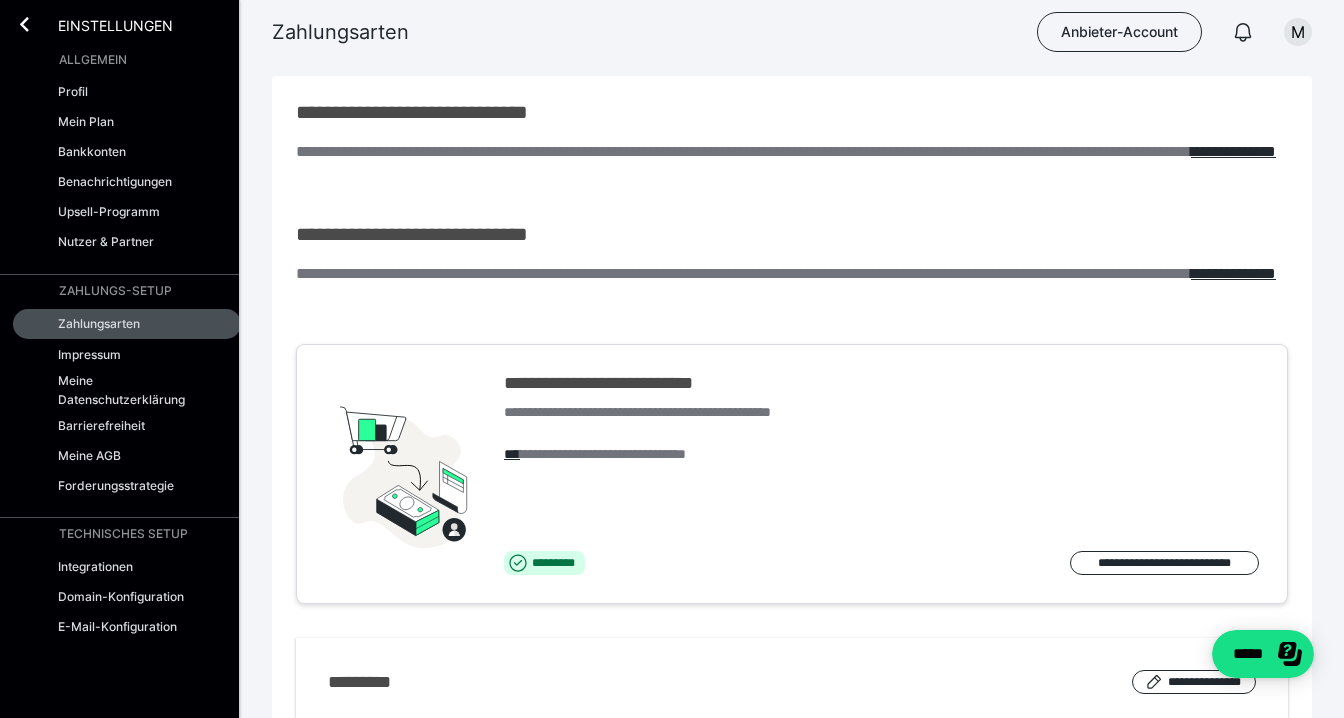 click on "**********" at bounding box center (881, 383) 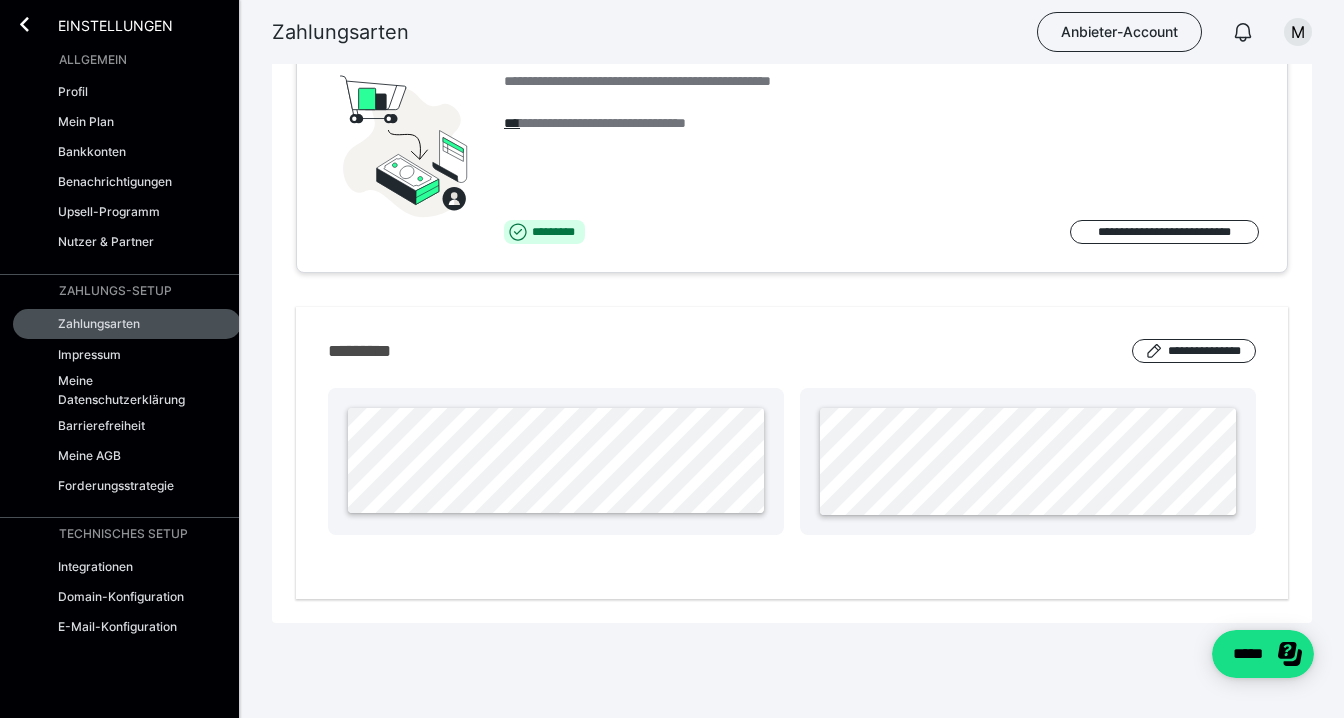 scroll, scrollTop: 360, scrollLeft: 0, axis: vertical 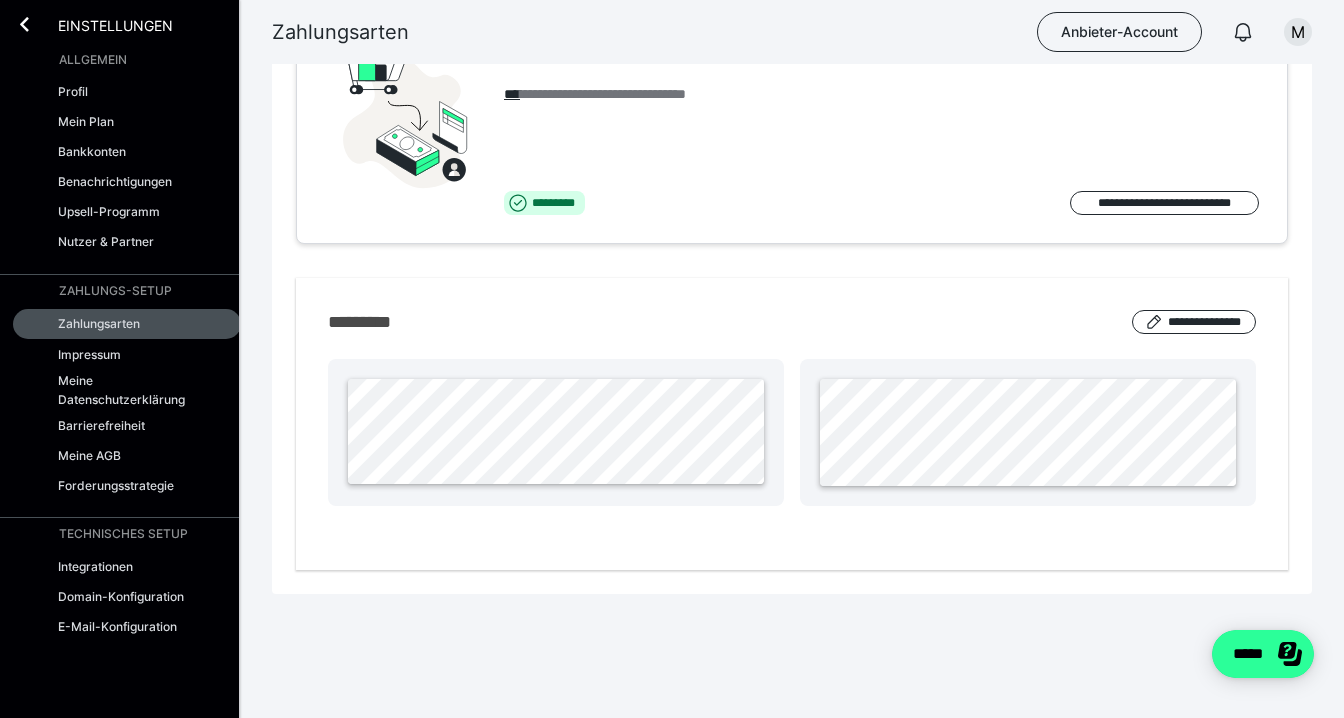 click on "*****" 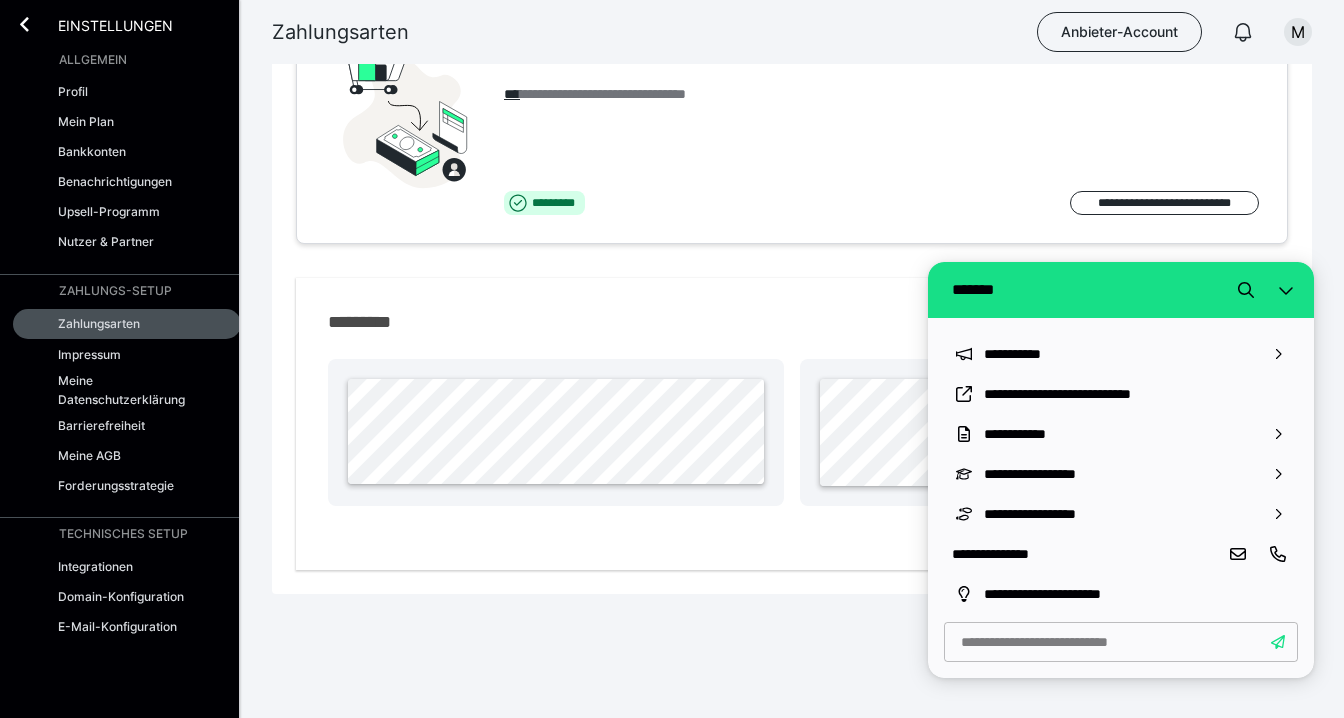 click at bounding box center (792, 448) 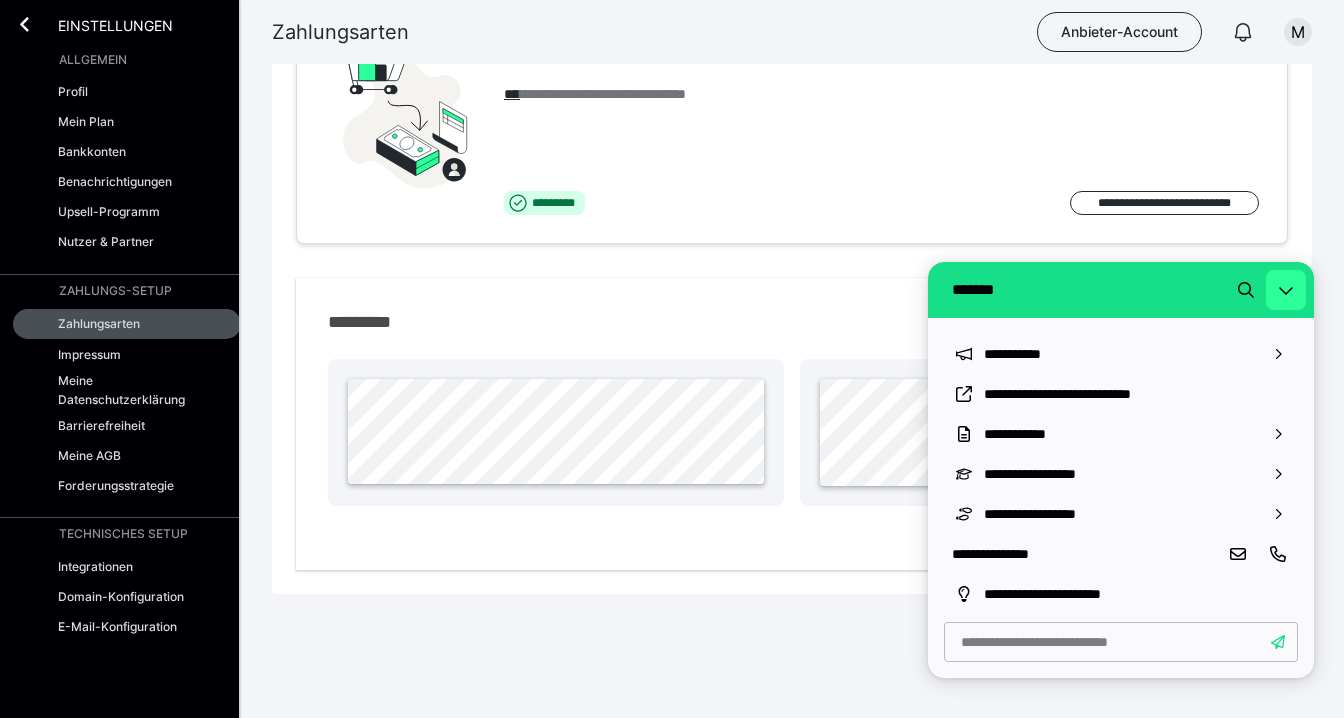 click 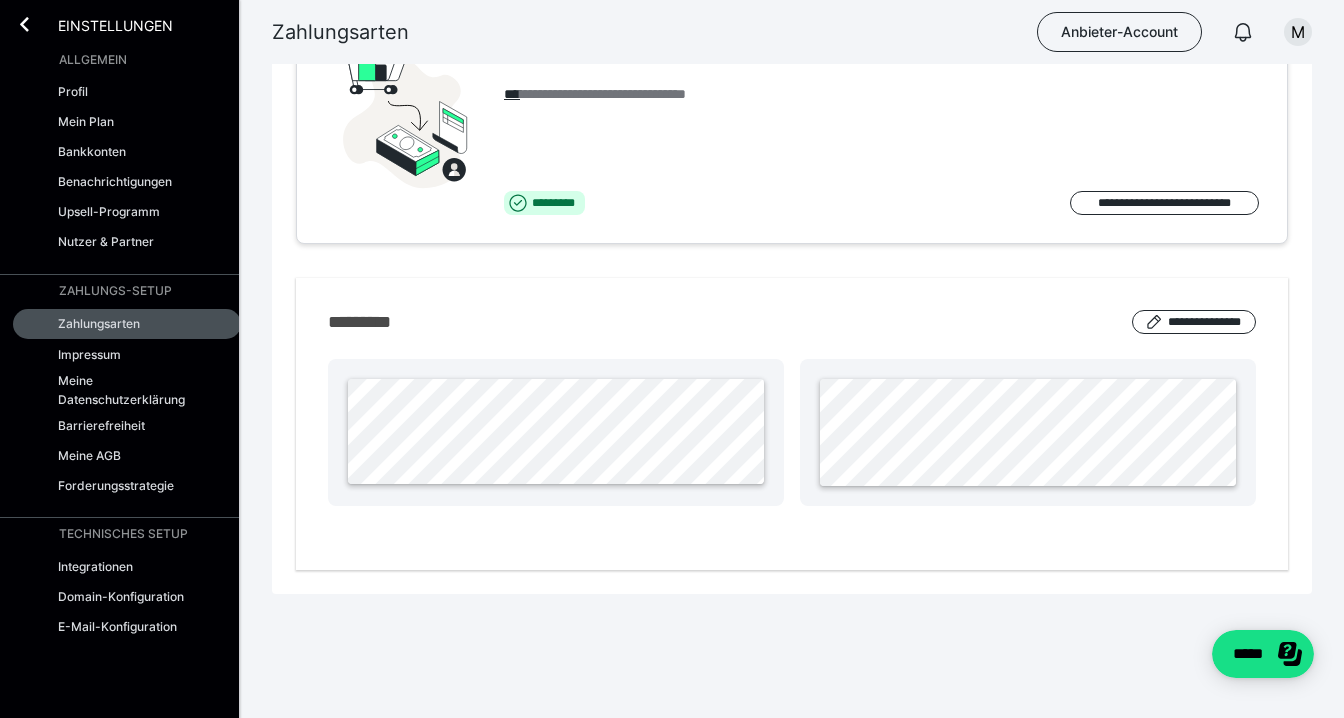scroll, scrollTop: 0, scrollLeft: 0, axis: both 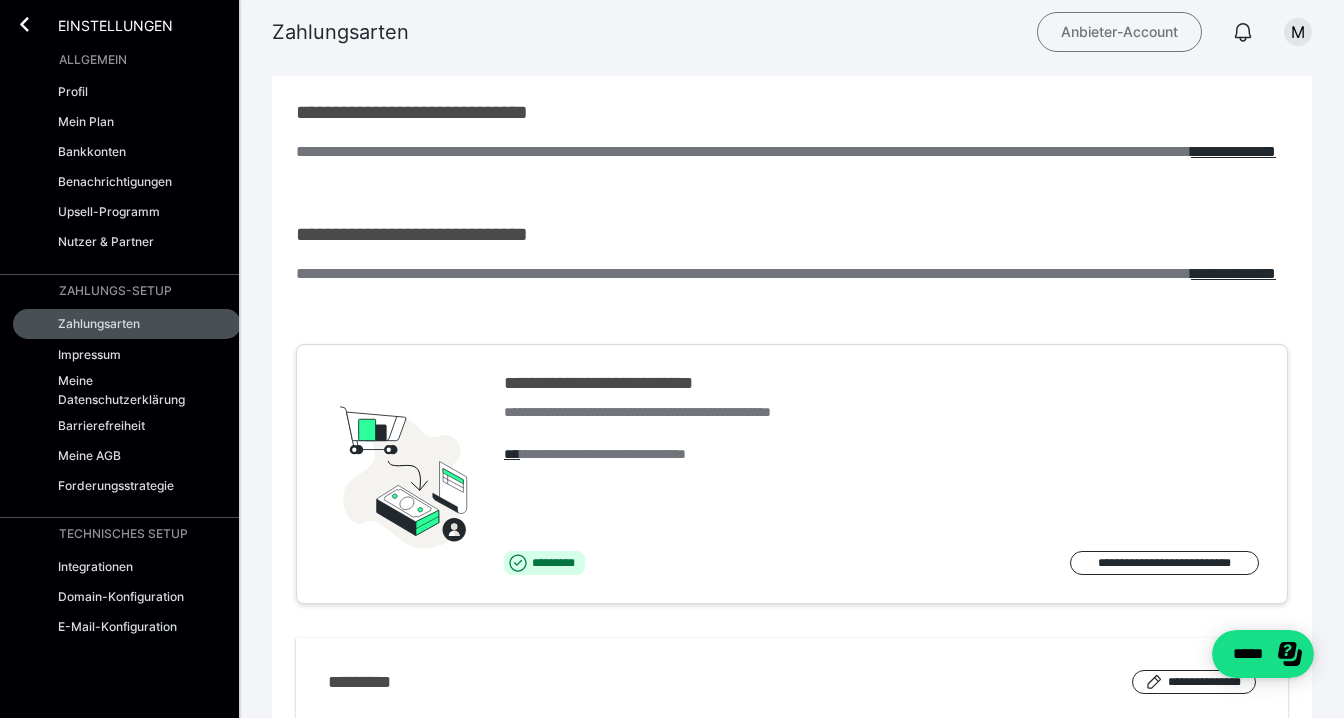 click on "Anbieter-Account" at bounding box center (1119, 32) 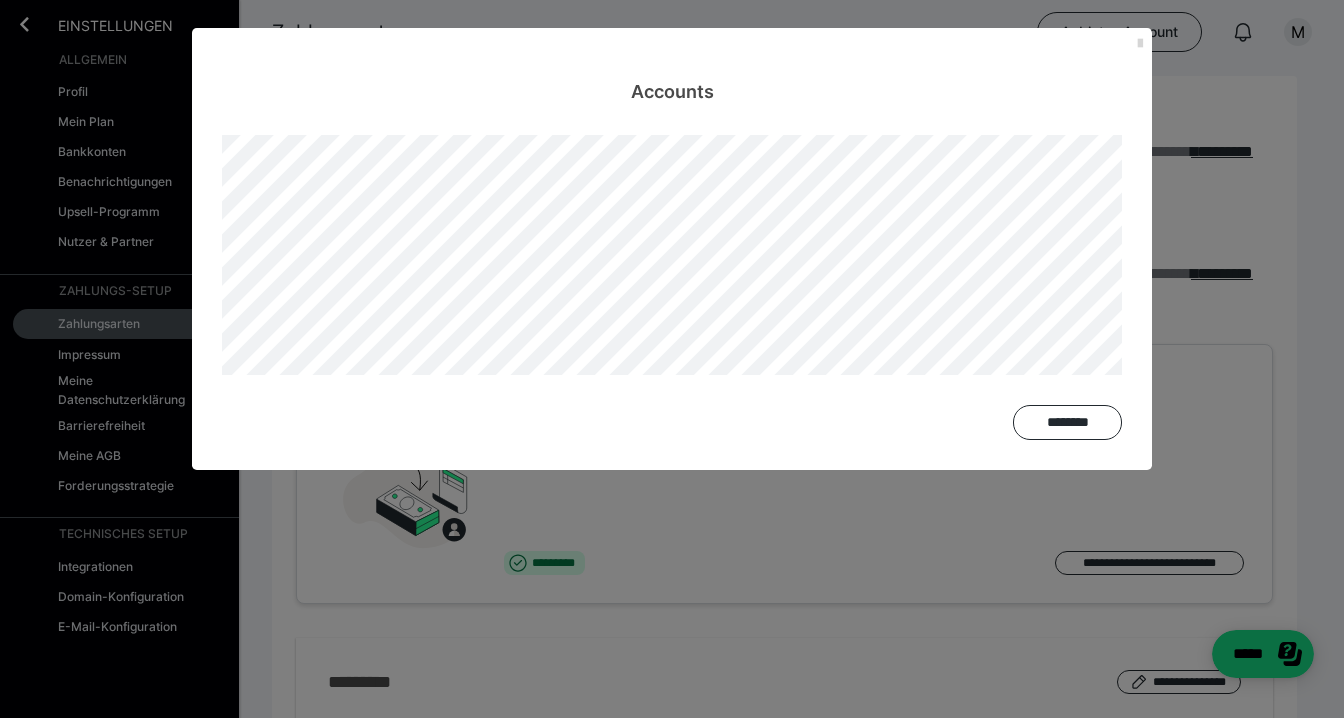 click at bounding box center [1140, 44] 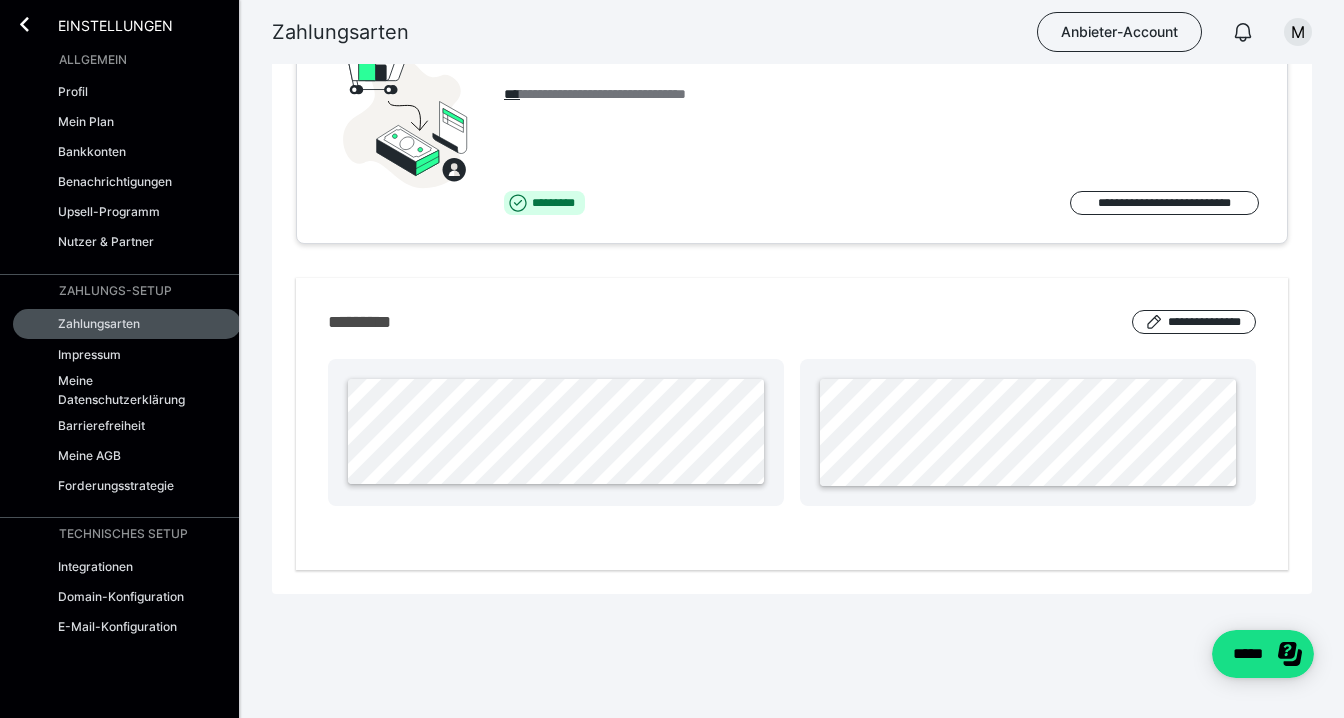scroll, scrollTop: 0, scrollLeft: 0, axis: both 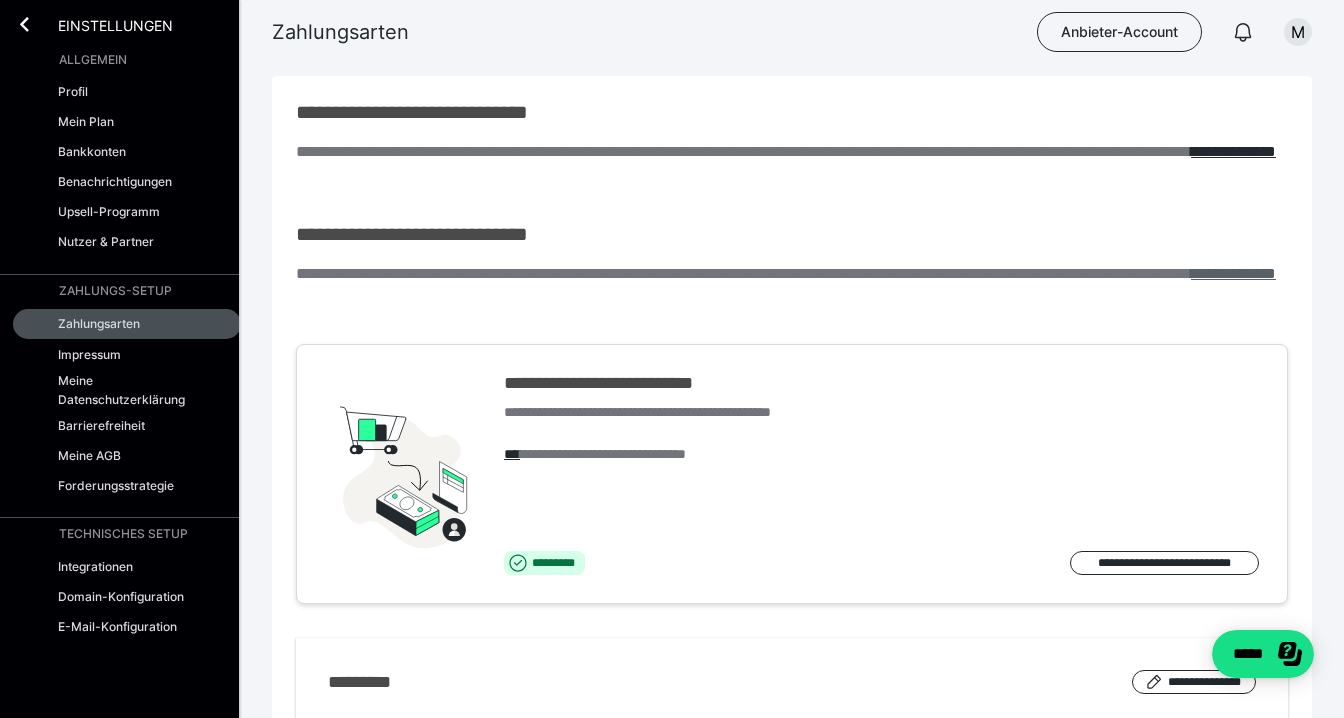 click on "**********" at bounding box center [1233, 273] 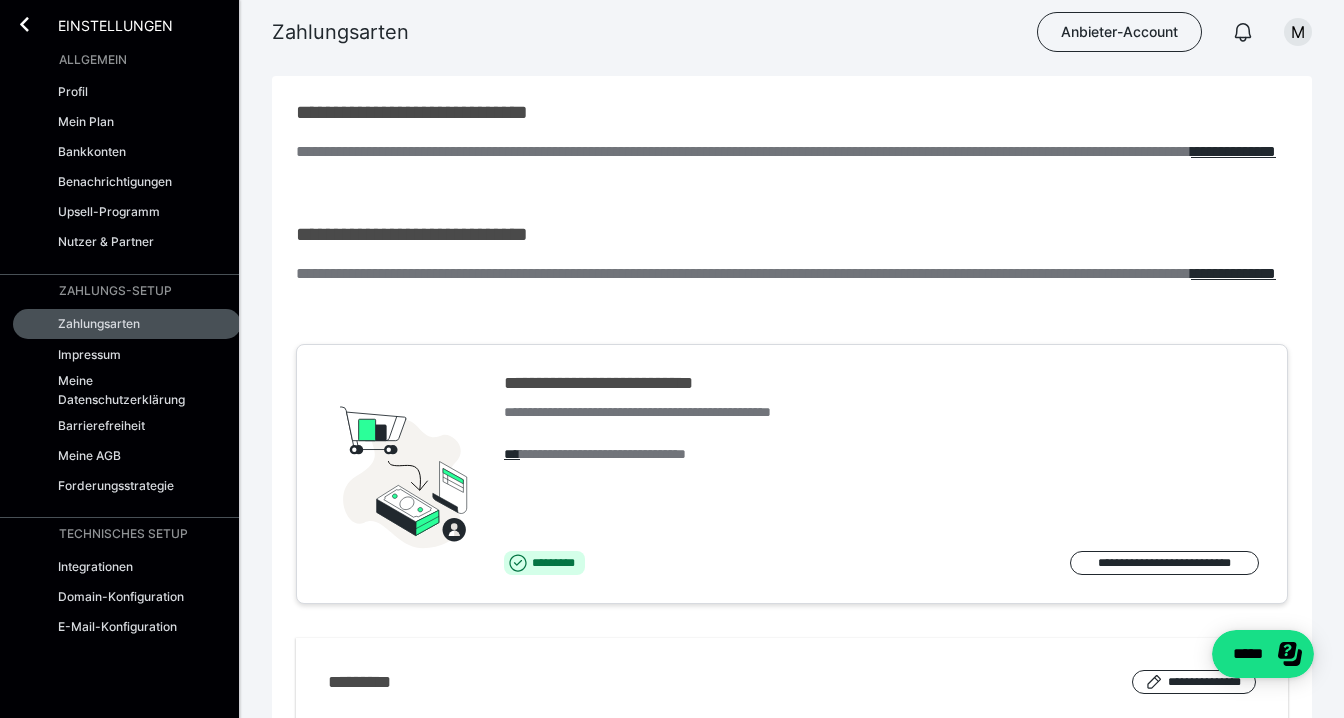 scroll, scrollTop: 360, scrollLeft: 0, axis: vertical 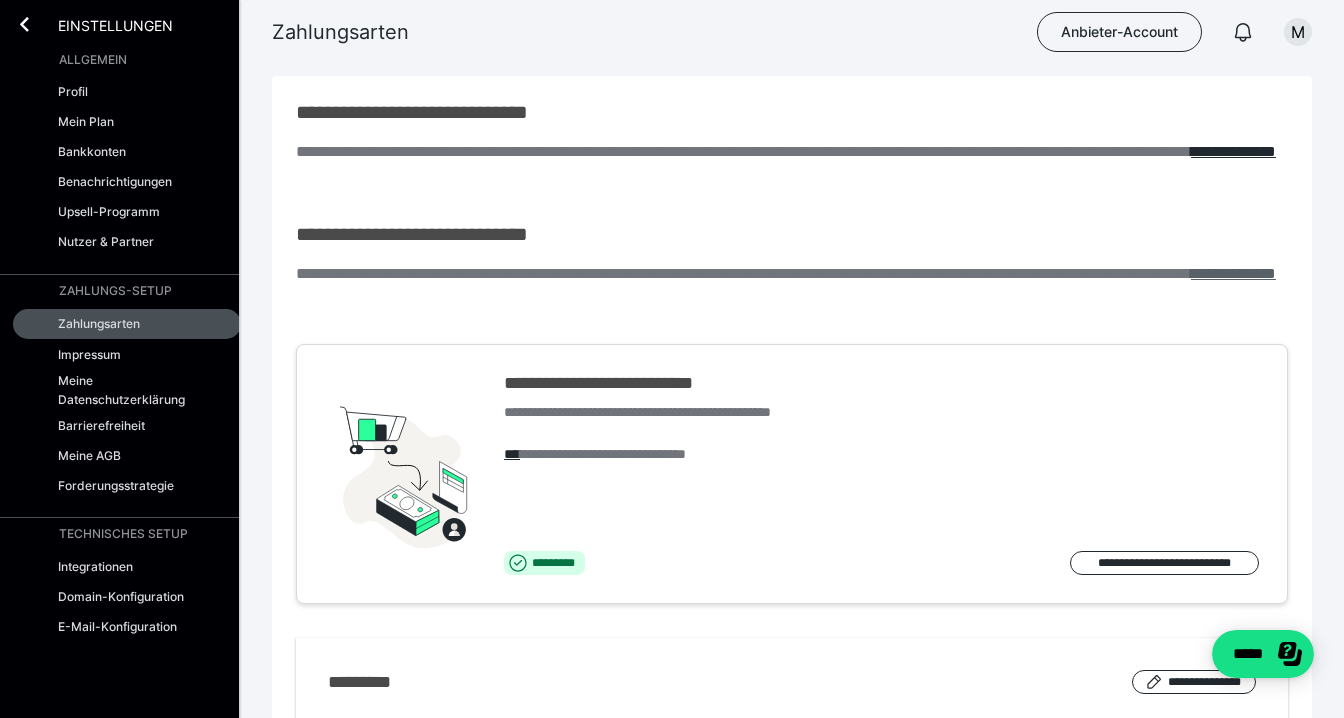 click on "**********" at bounding box center (1233, 273) 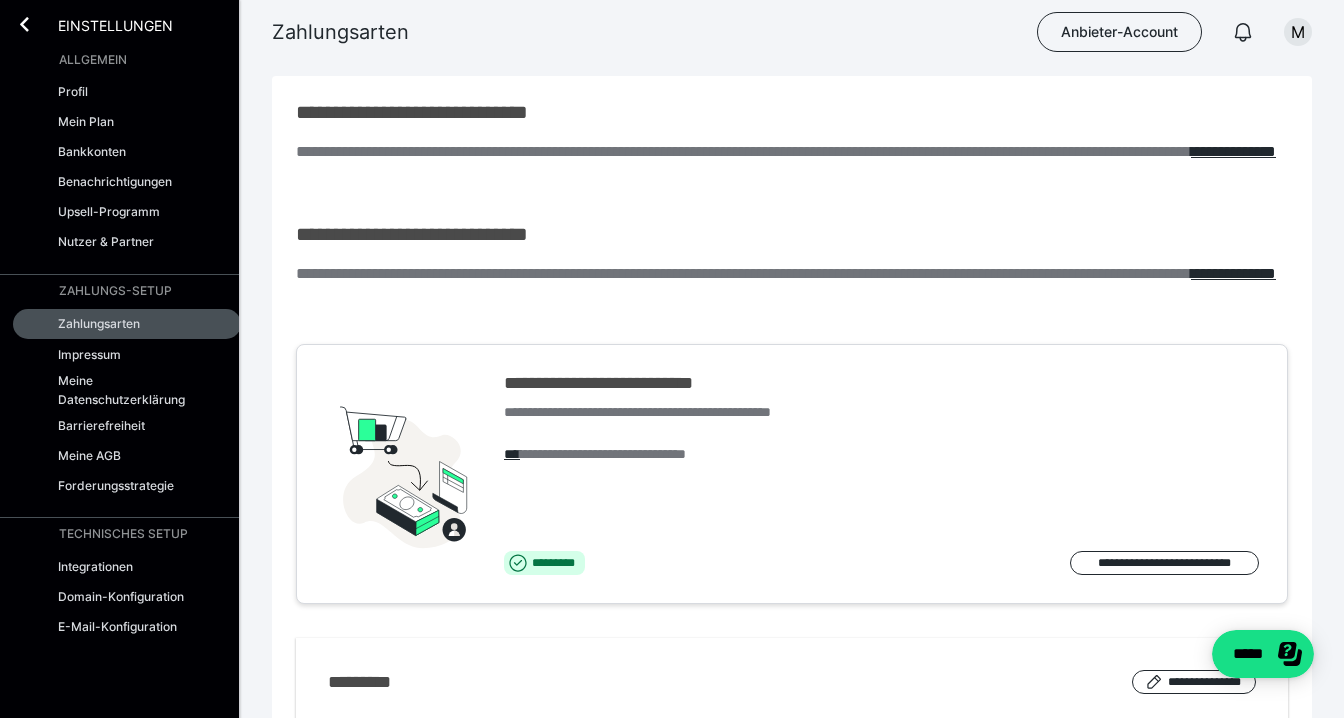 scroll, scrollTop: 360, scrollLeft: 0, axis: vertical 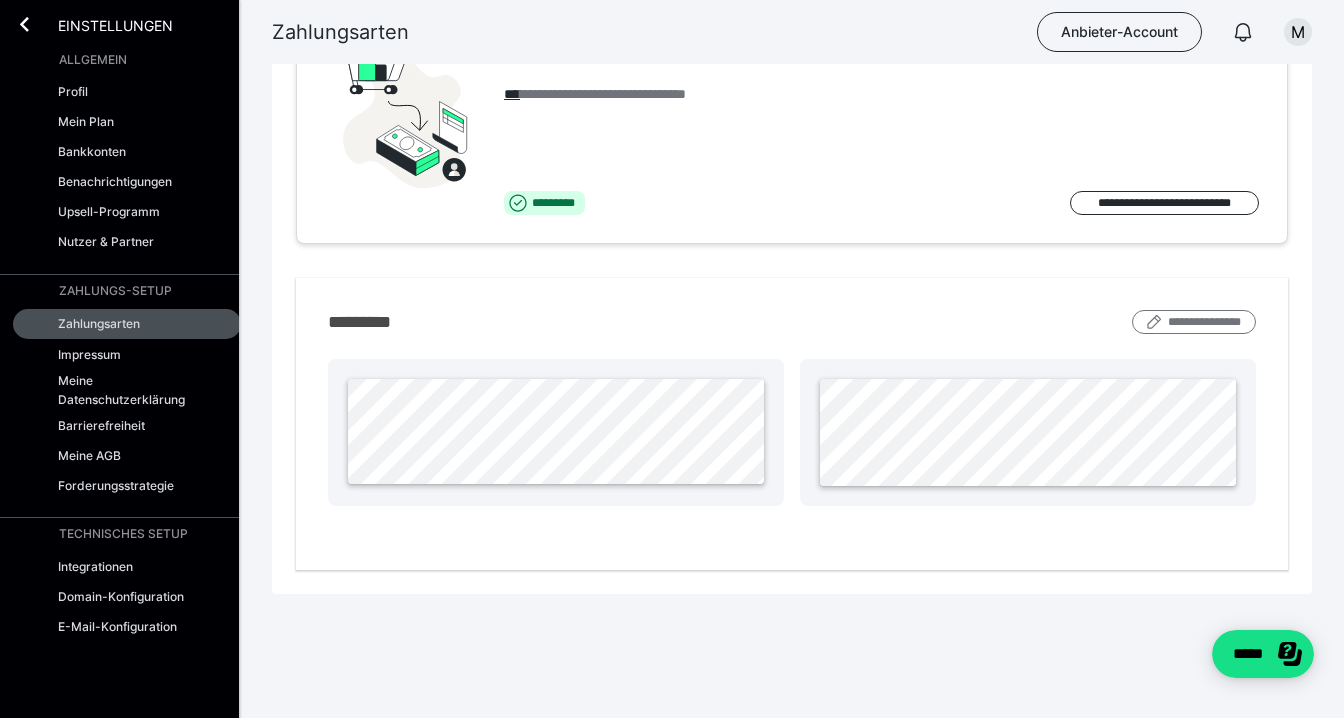 click on "**********" at bounding box center [1194, 322] 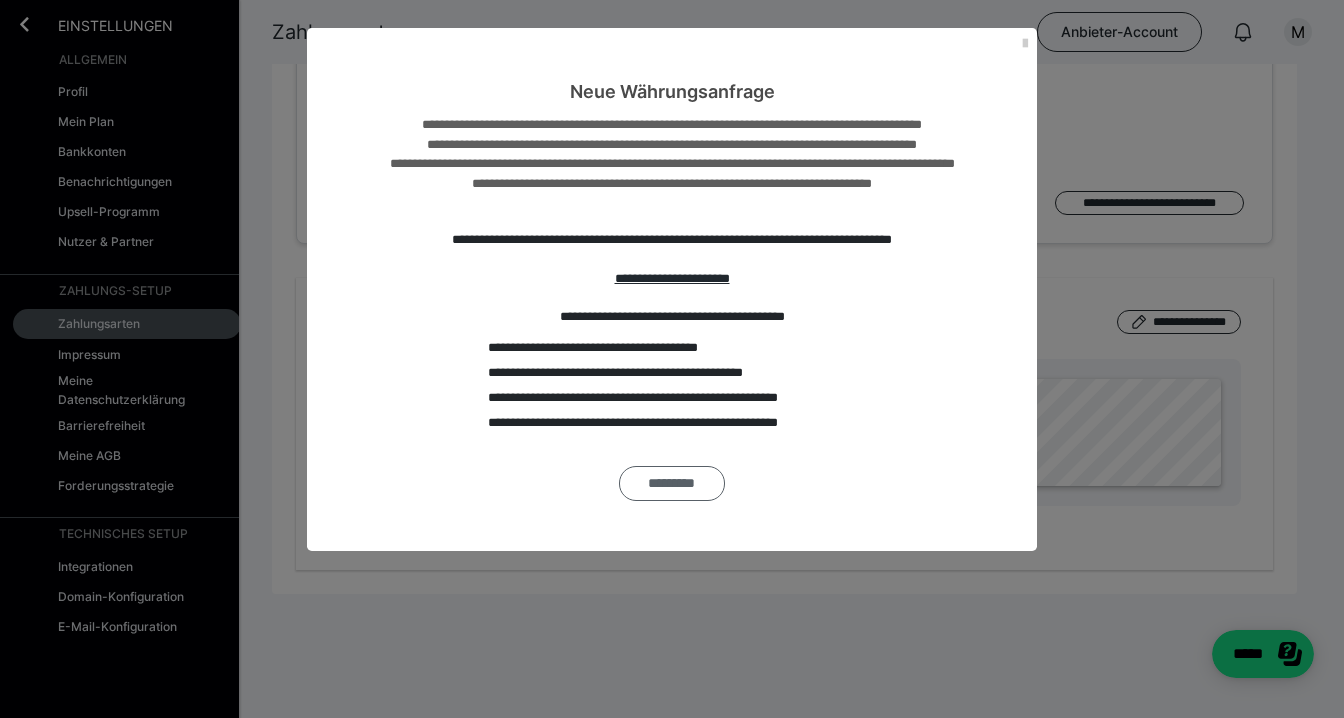 click on "*********" at bounding box center (672, 483) 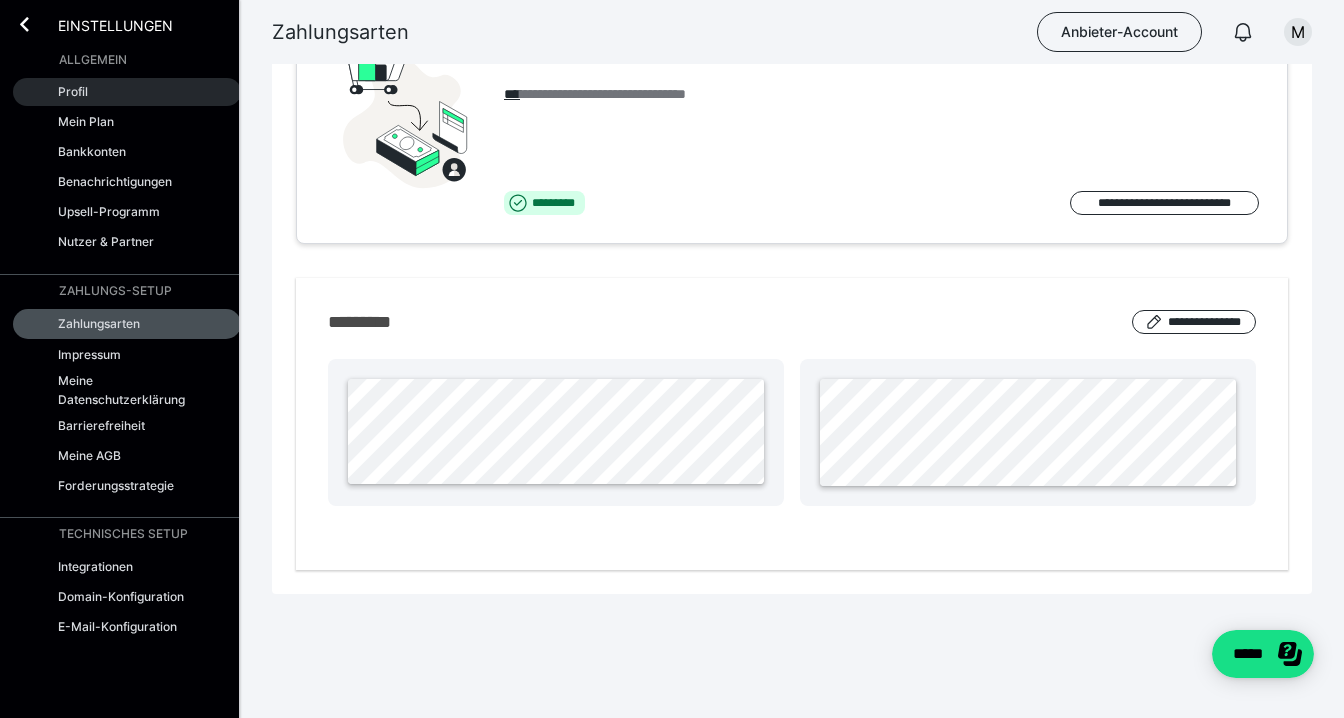 click on "Profil" at bounding box center [73, 91] 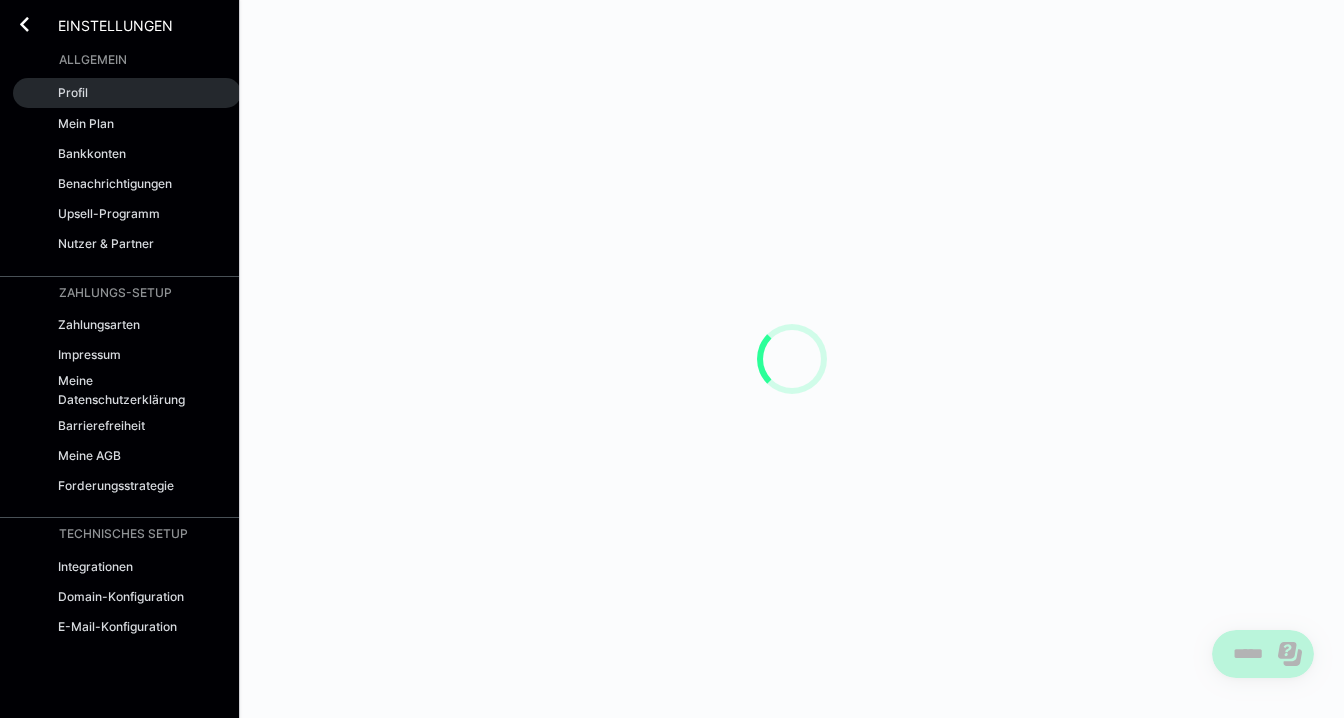 scroll, scrollTop: 0, scrollLeft: 0, axis: both 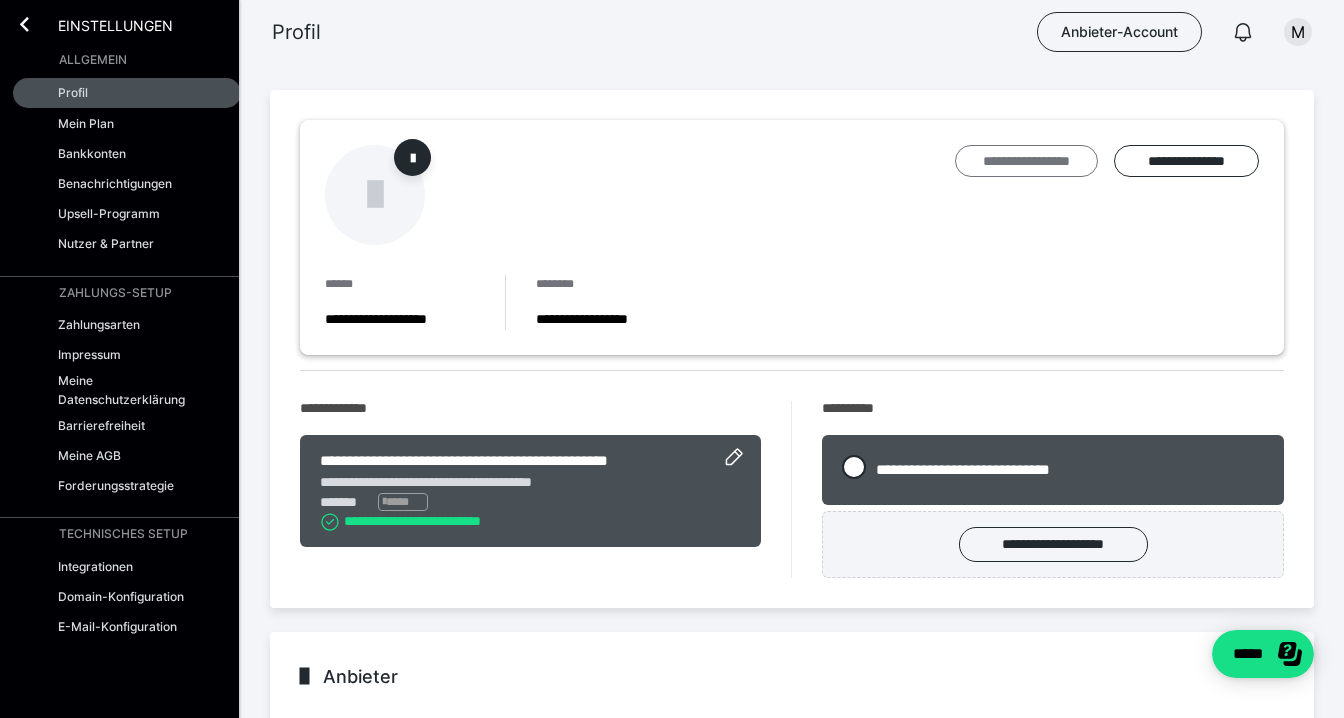 click on "**********" at bounding box center (1026, 161) 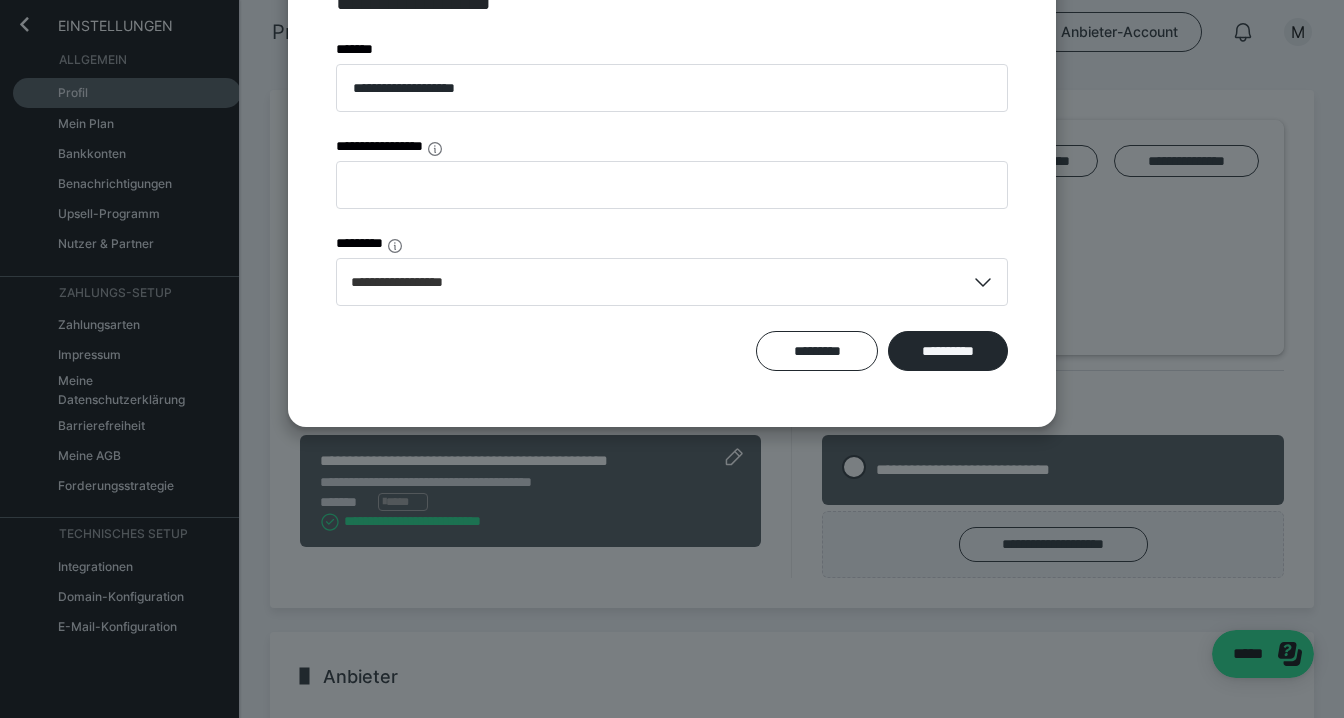 scroll, scrollTop: 133, scrollLeft: 0, axis: vertical 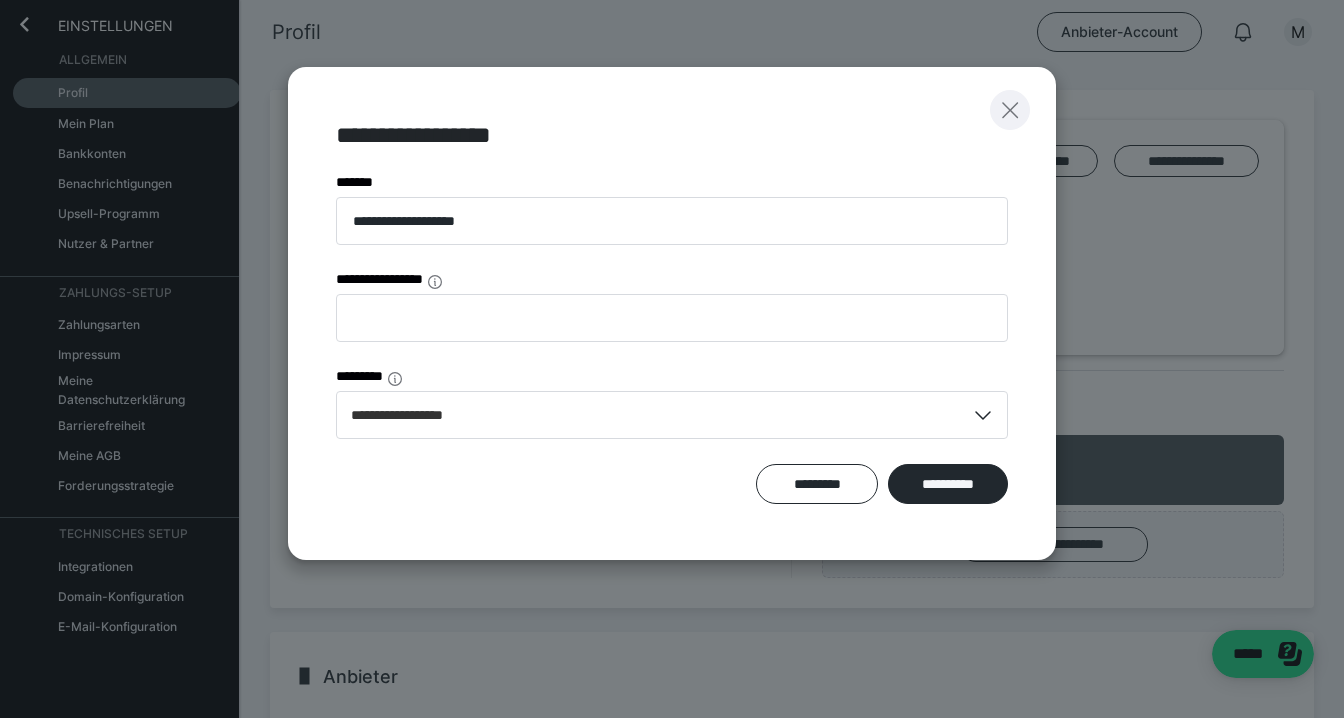 click 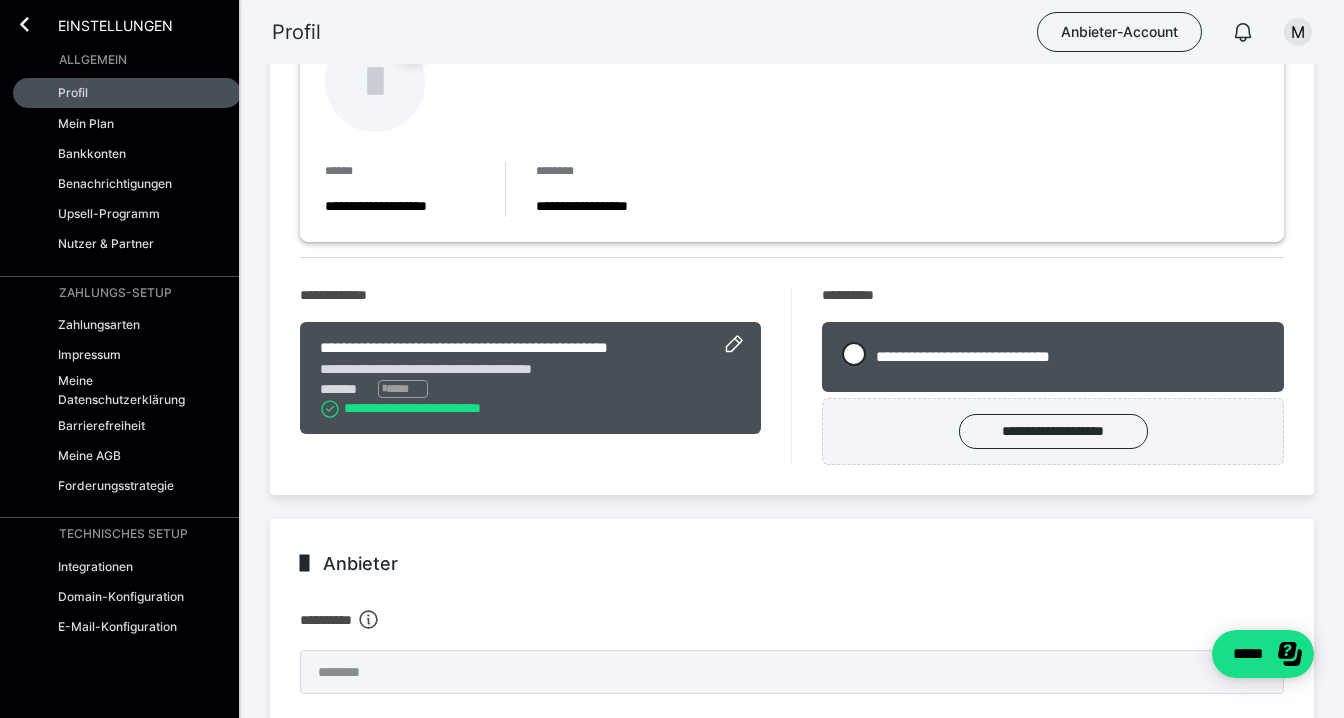 scroll, scrollTop: 0, scrollLeft: 0, axis: both 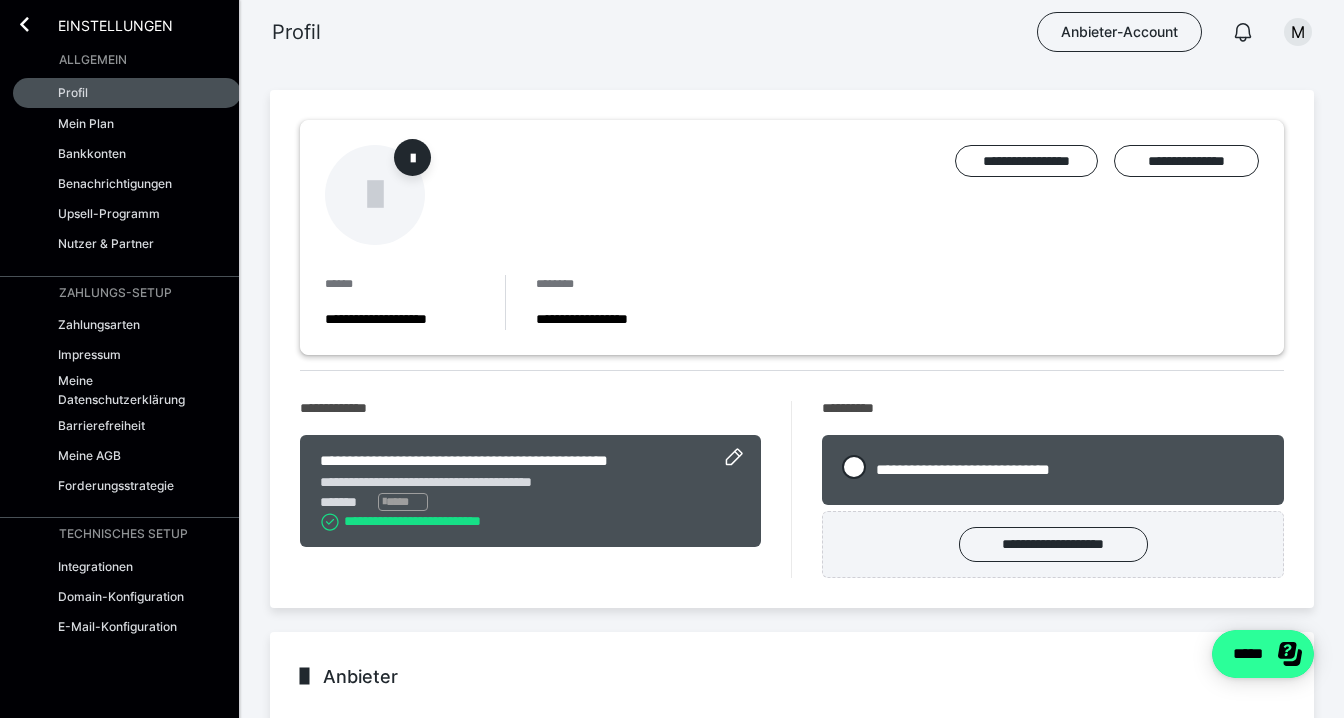 click on "*****" 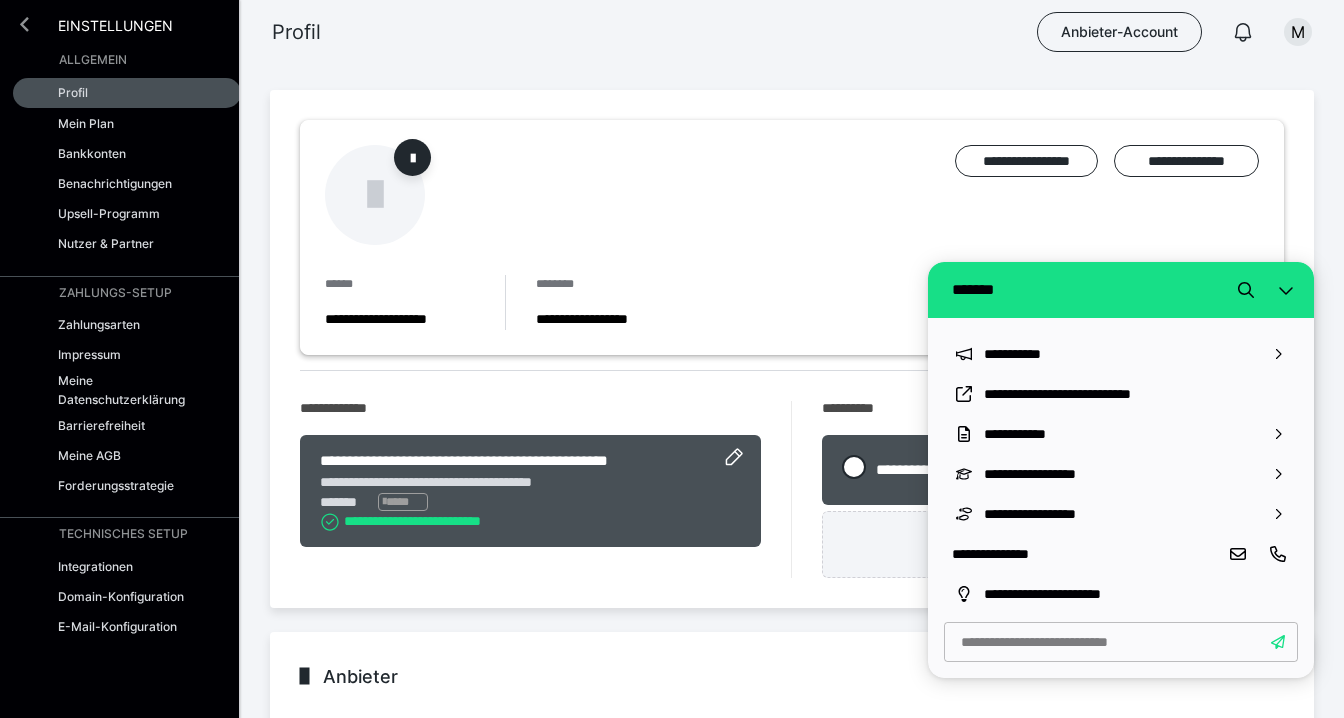 click at bounding box center (24, 24) 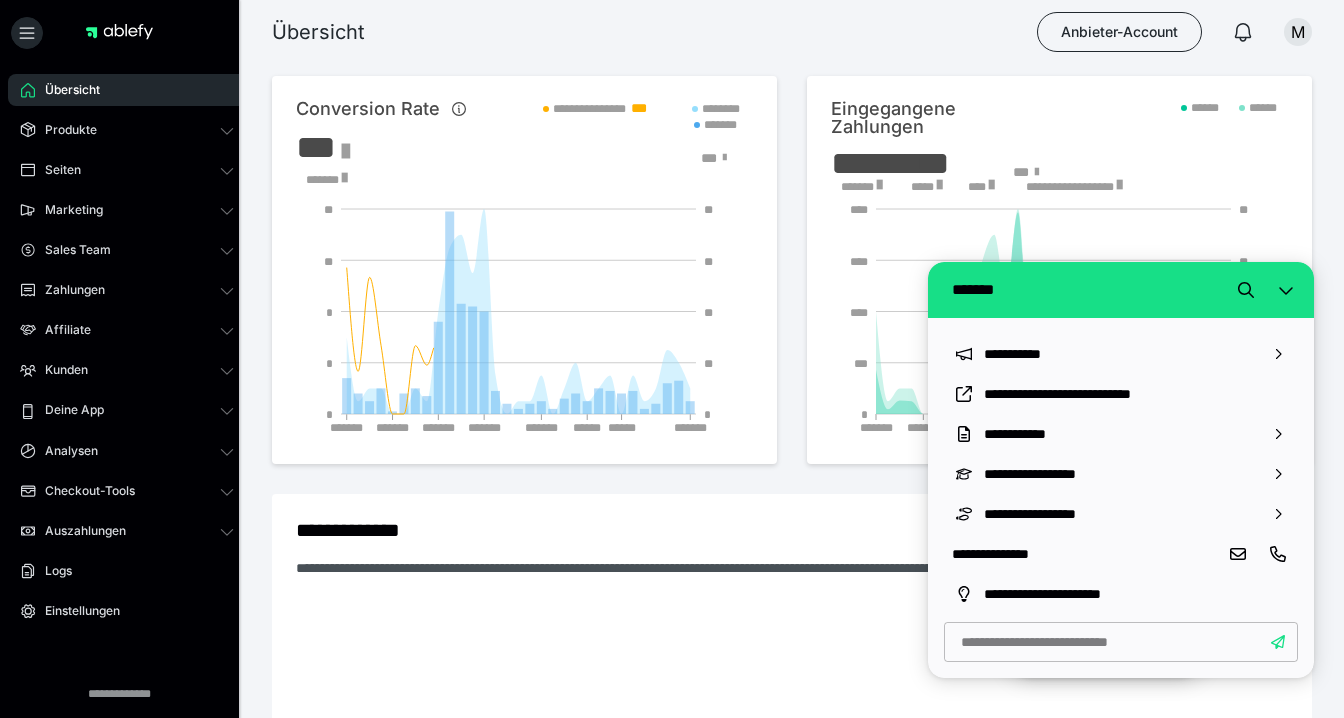 scroll, scrollTop: 0, scrollLeft: 0, axis: both 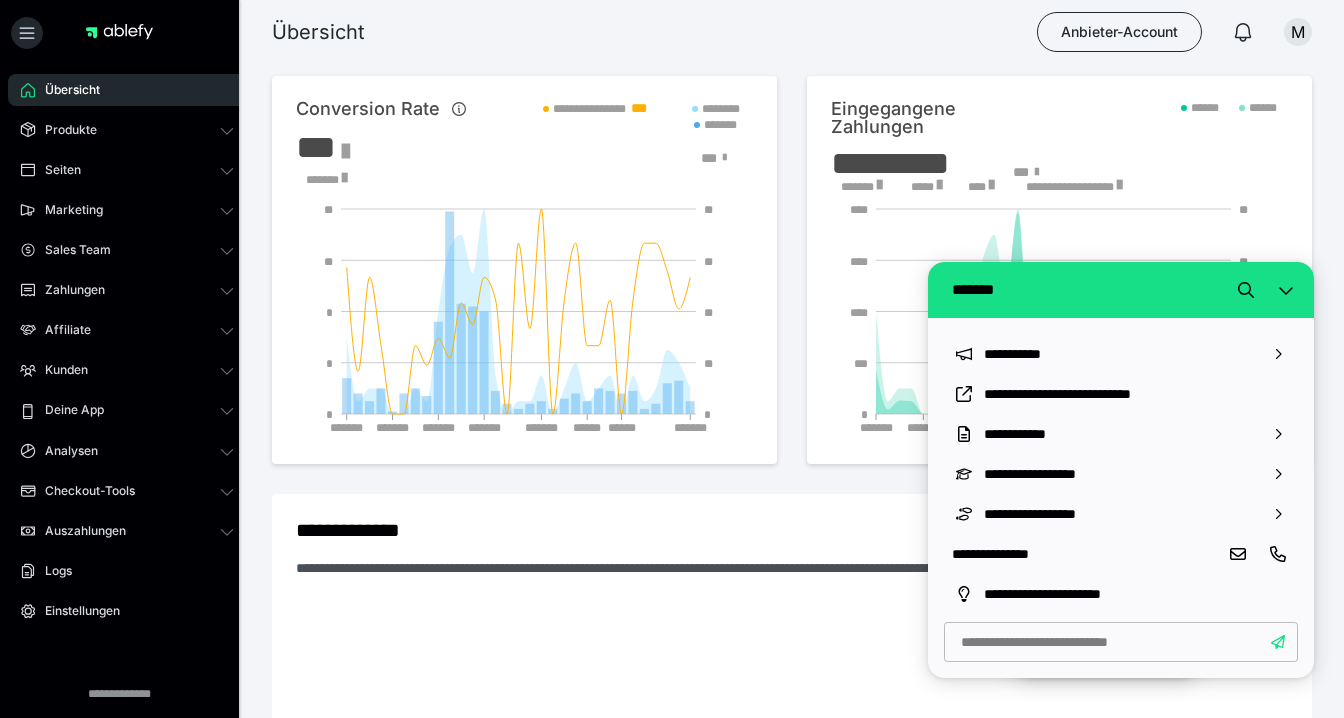 click on "**********" at bounding box center (792, 794) 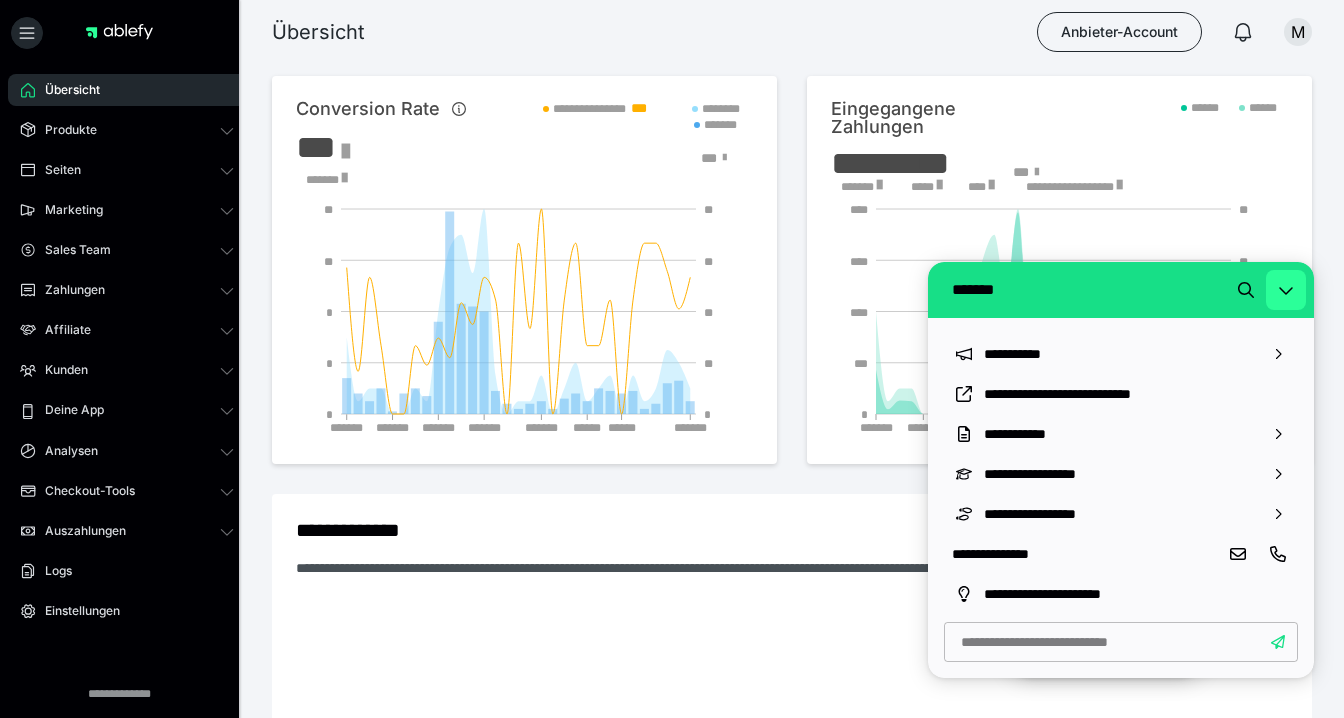 click at bounding box center (1286, 290) 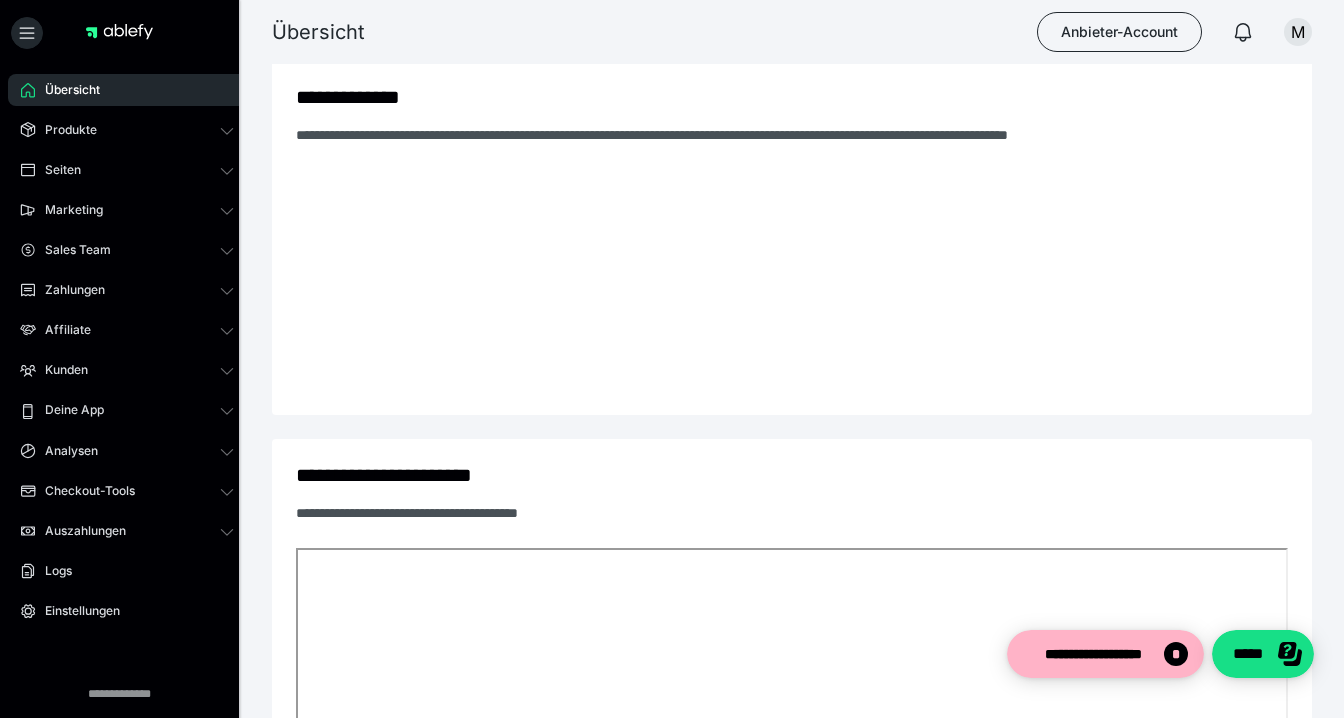 scroll, scrollTop: 0, scrollLeft: 0, axis: both 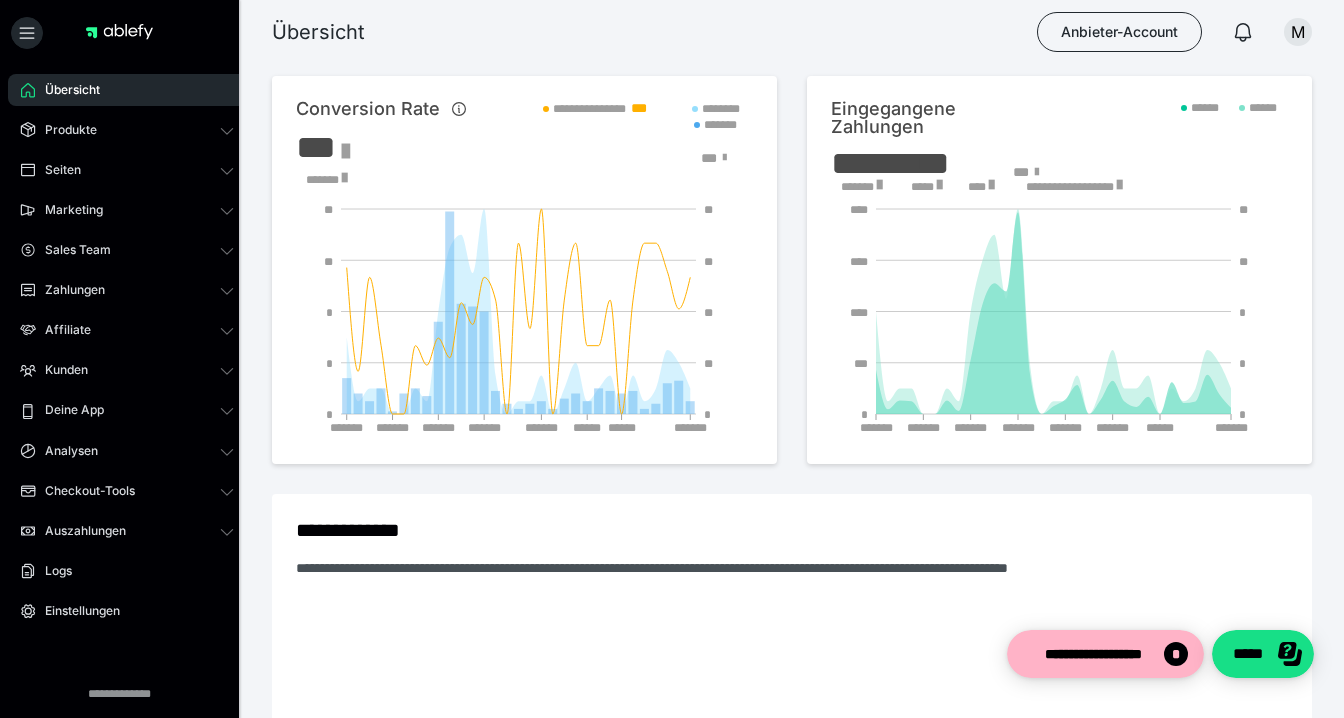 click on "*******" at bounding box center (861, 187) 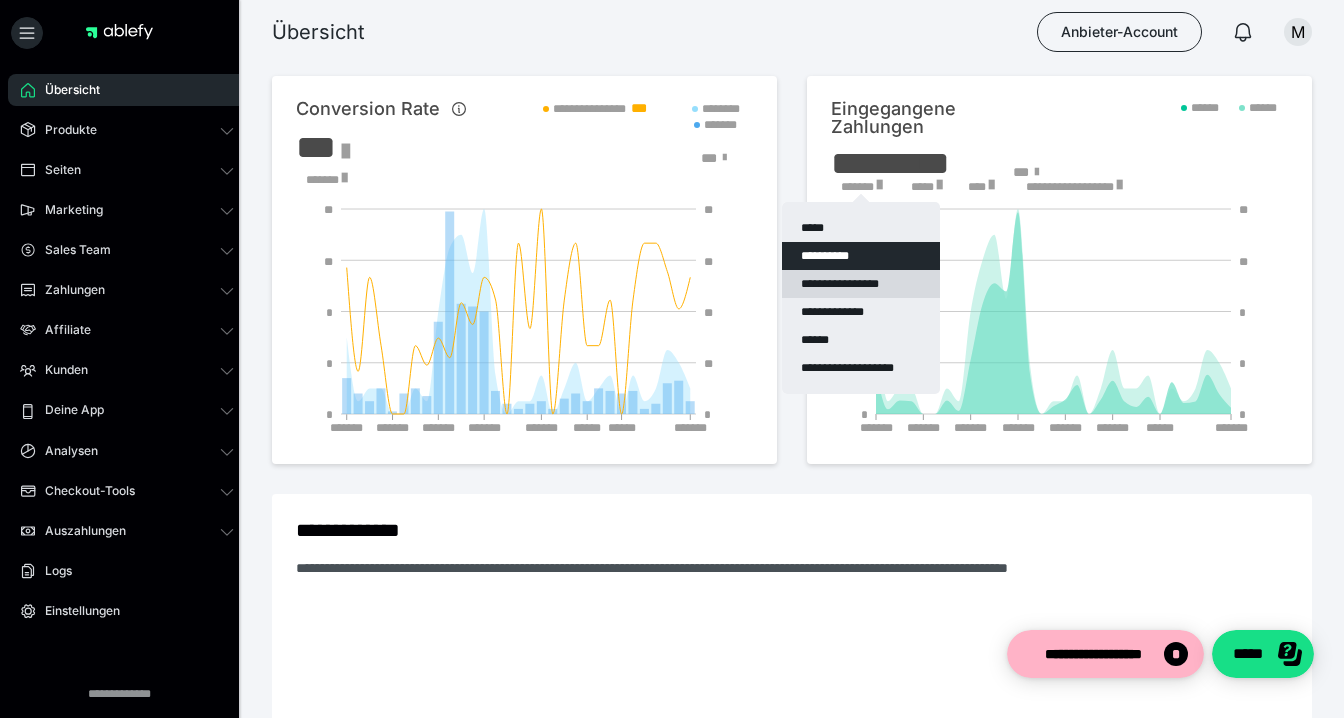 click on "**********" at bounding box center [861, 284] 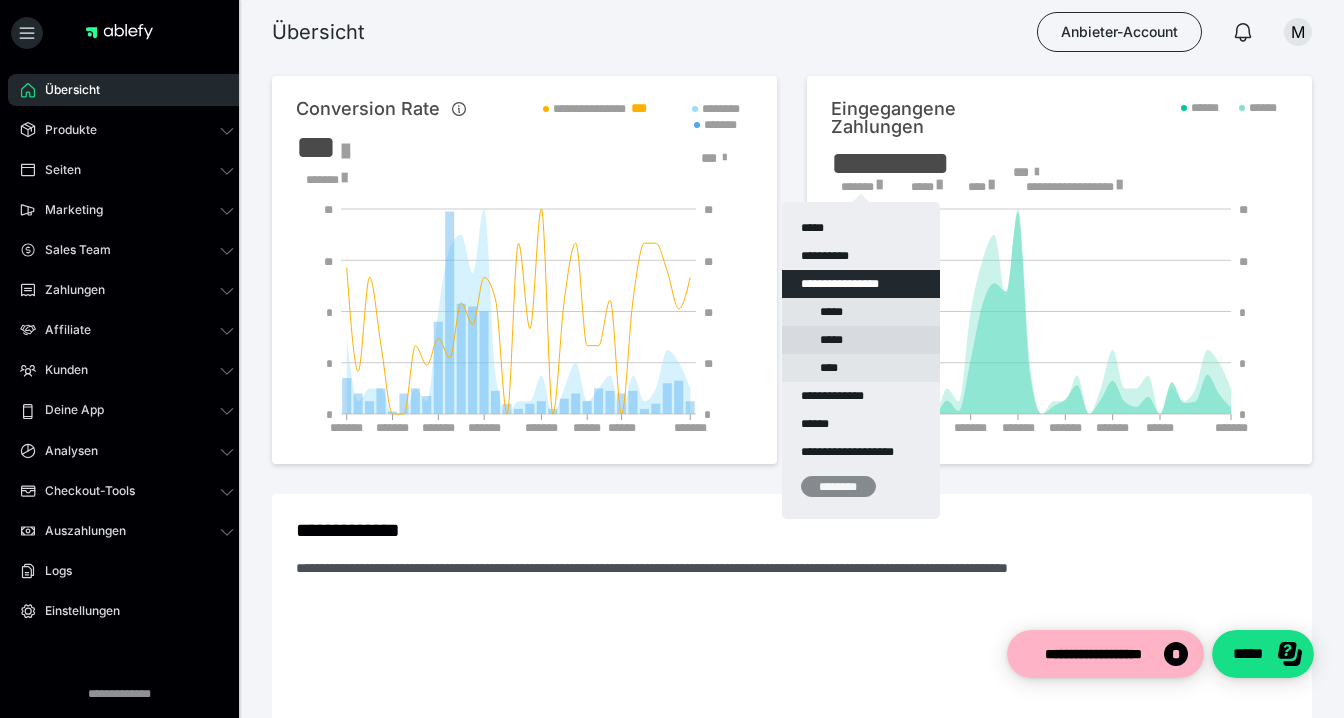click on "*****" at bounding box center (861, 340) 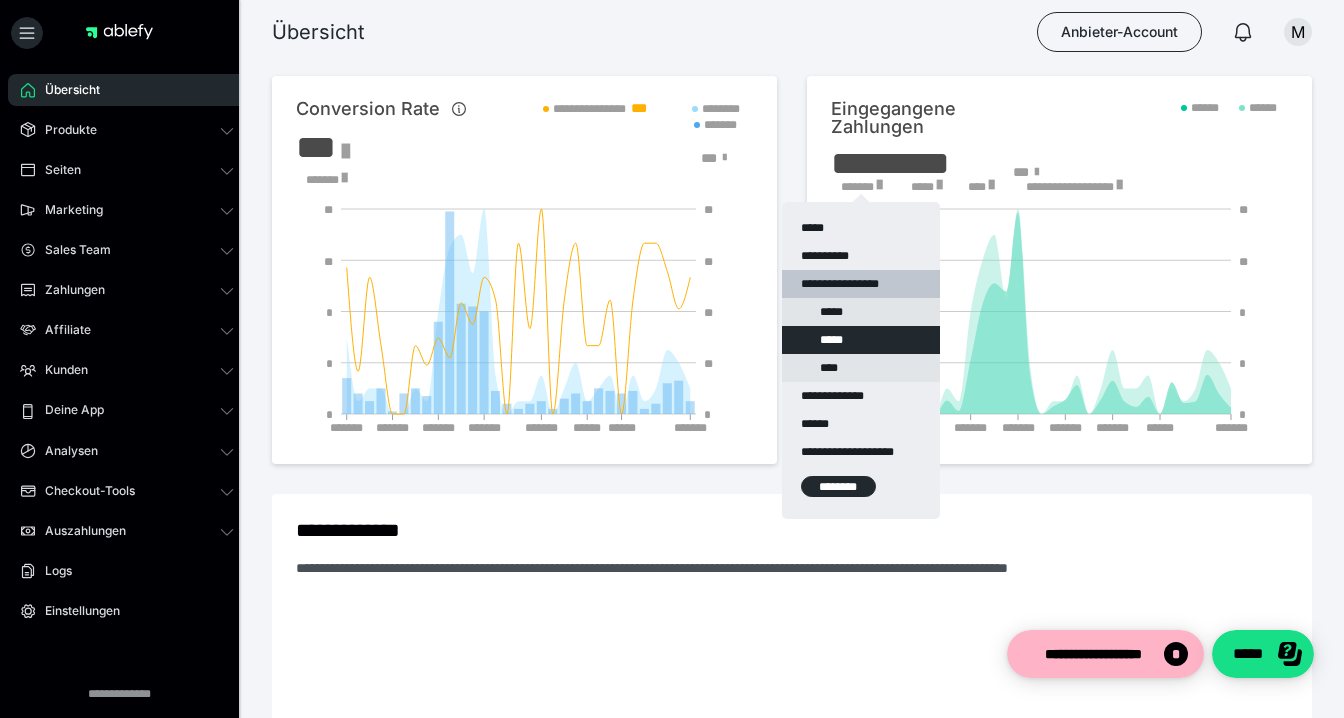 click on "********" at bounding box center (838, 486) 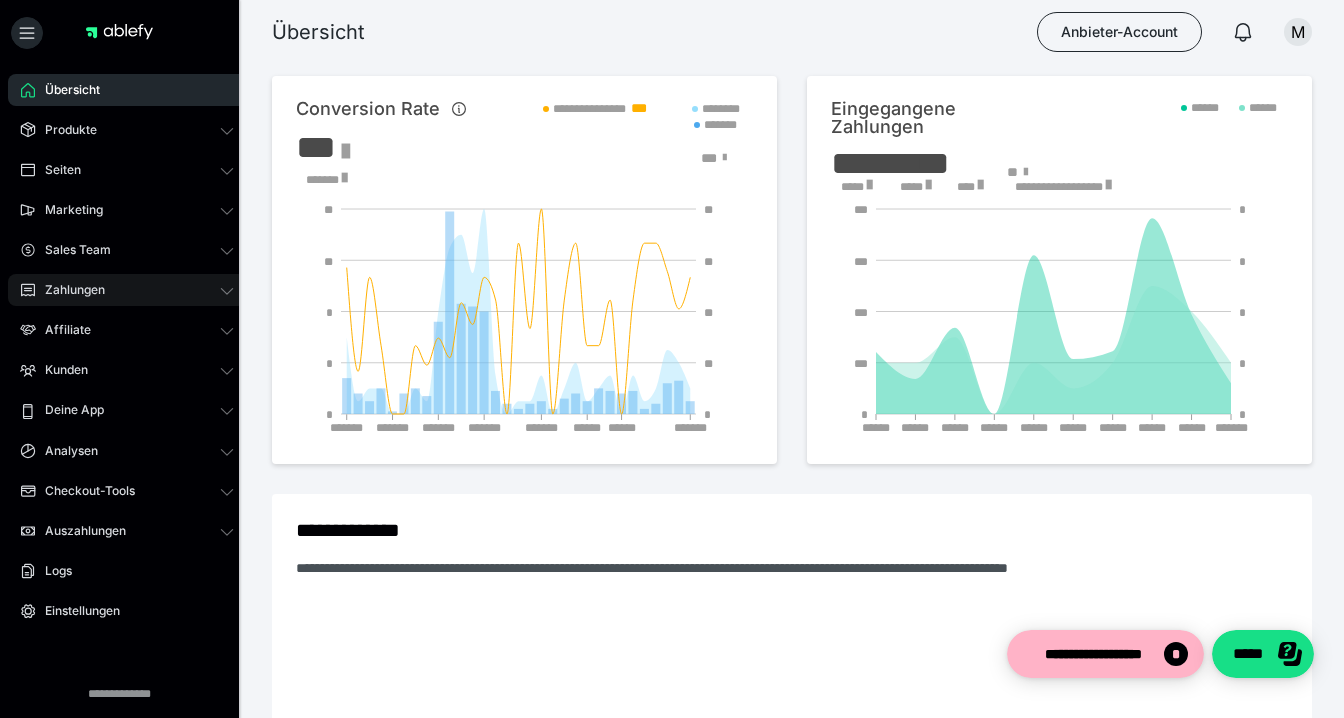 click on "Zahlungen" at bounding box center (68, 290) 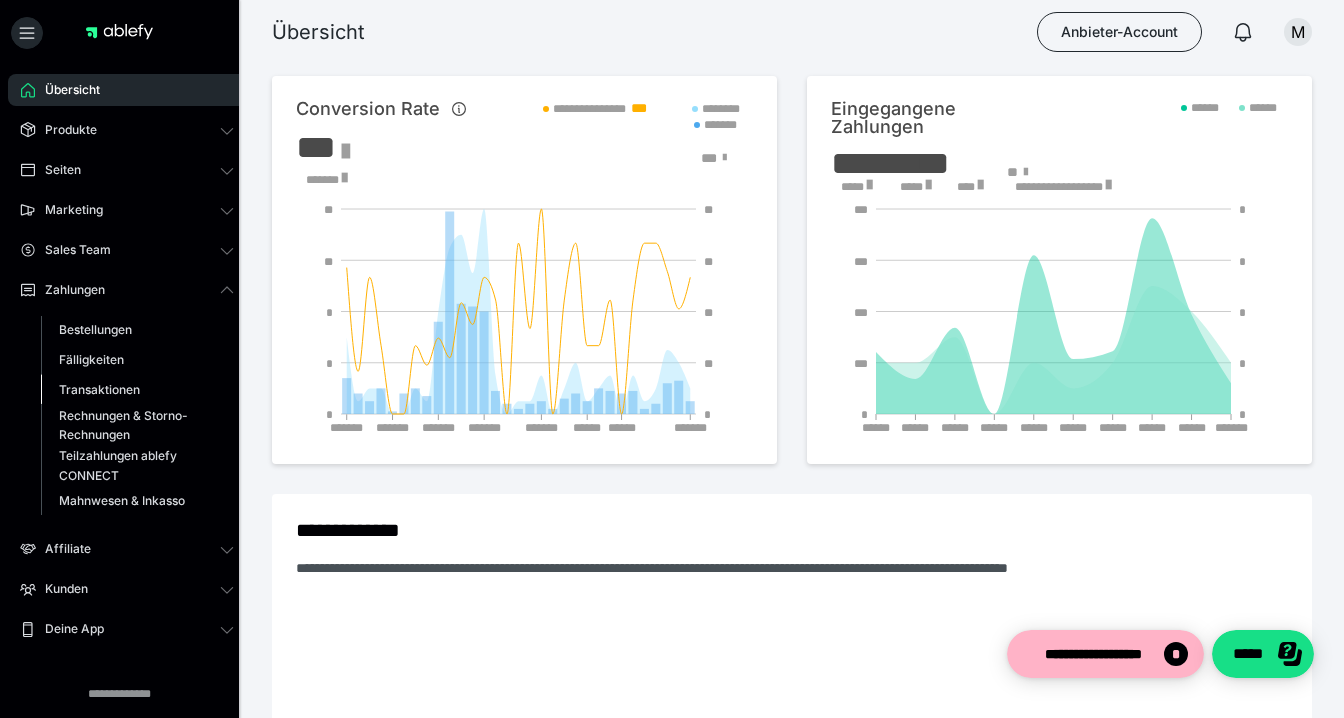 click on "Transaktionen" at bounding box center [99, 389] 